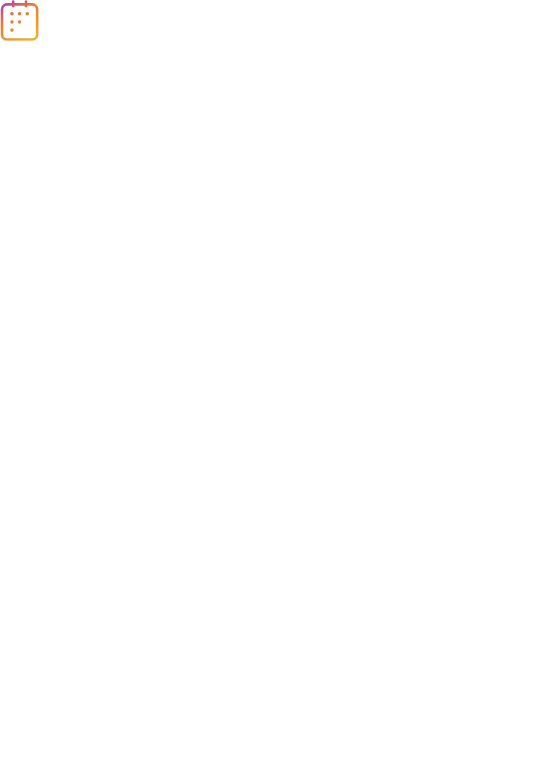 scroll, scrollTop: 0, scrollLeft: 0, axis: both 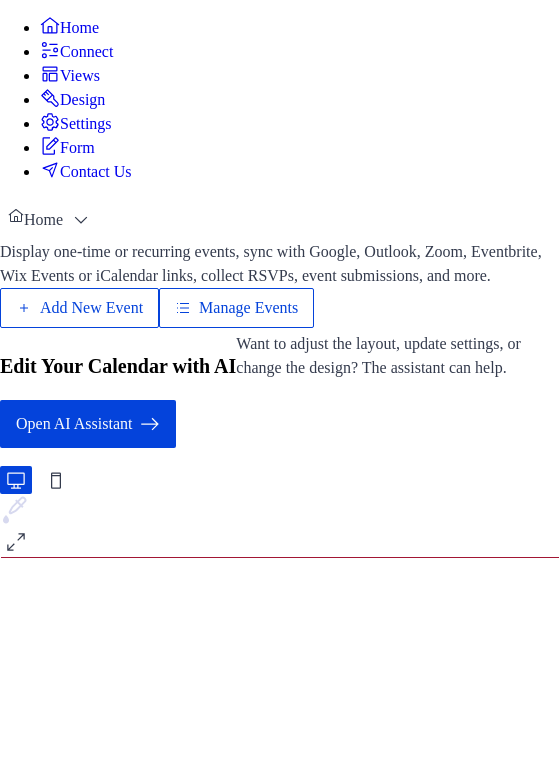 click on "Manage Events" at bounding box center (236, 308) 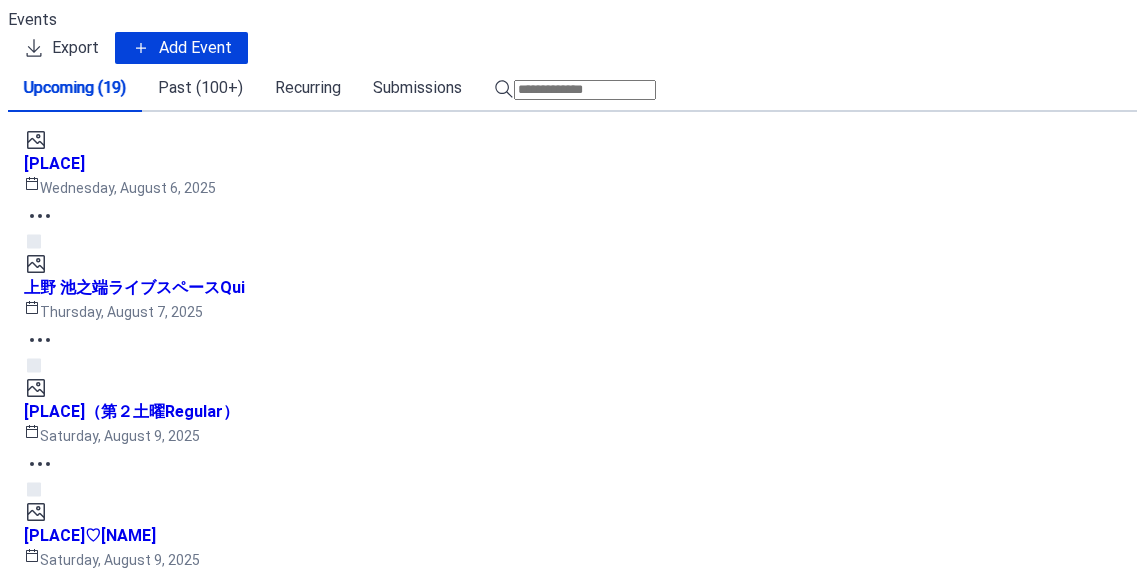 scroll, scrollTop: 0, scrollLeft: 0, axis: both 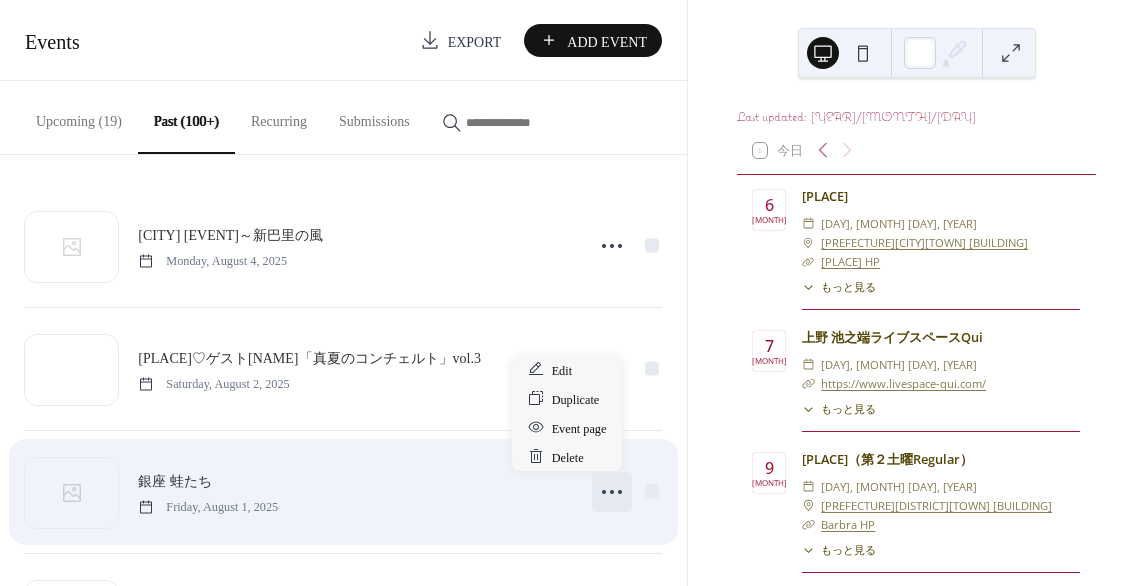 click 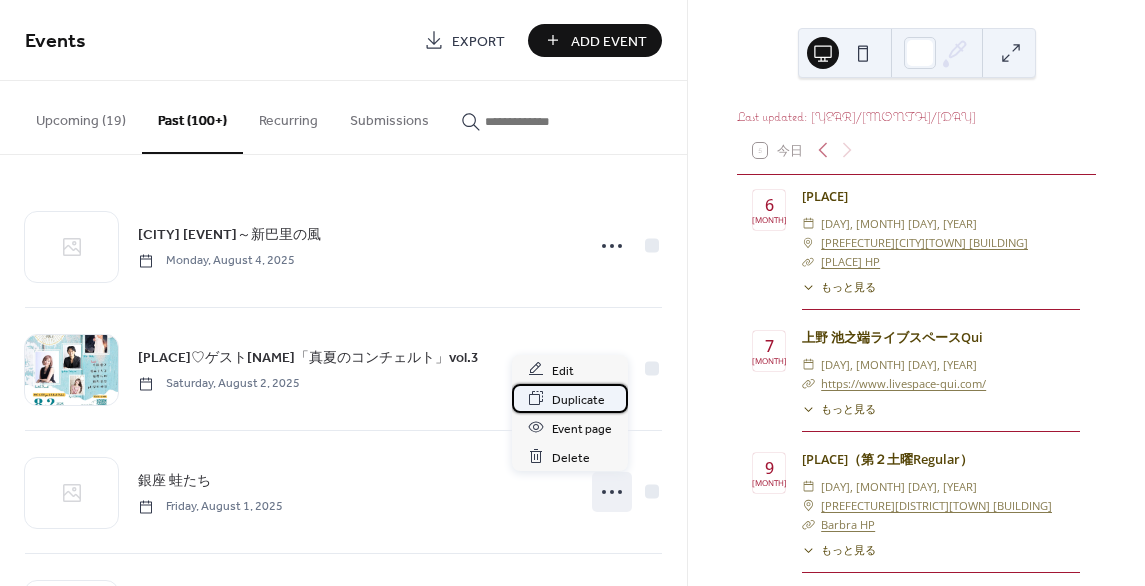 click on "Duplicate" at bounding box center (578, 399) 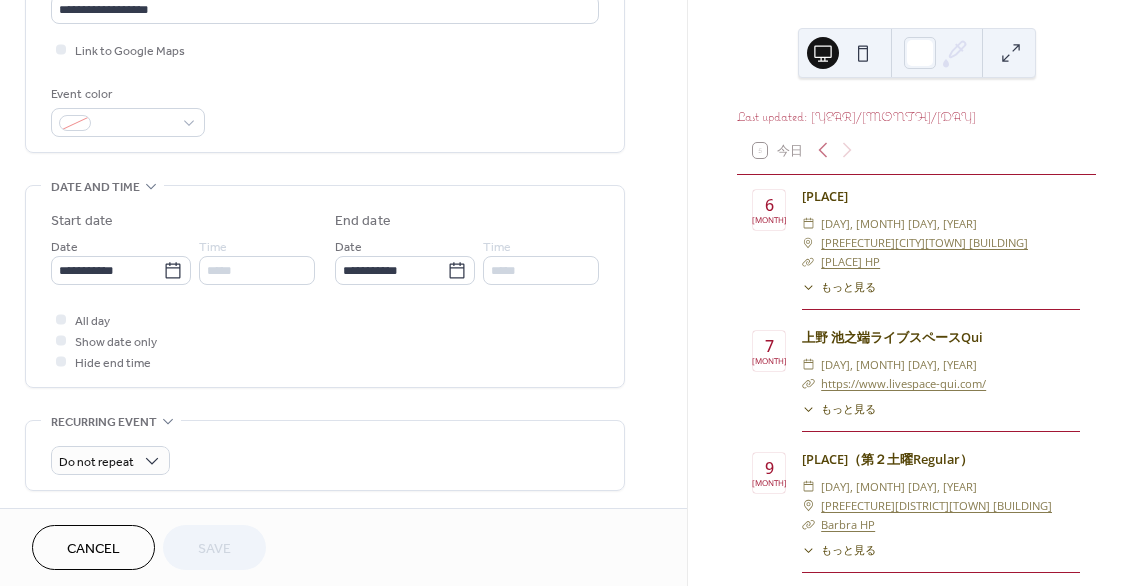 scroll, scrollTop: 464, scrollLeft: 0, axis: vertical 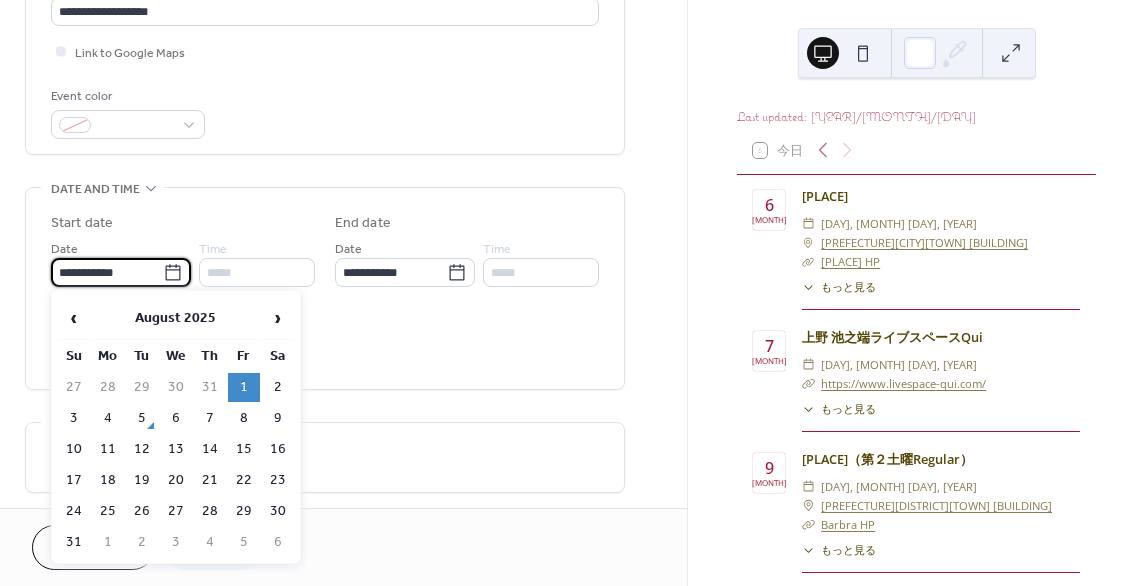 click on "**********" at bounding box center (107, 272) 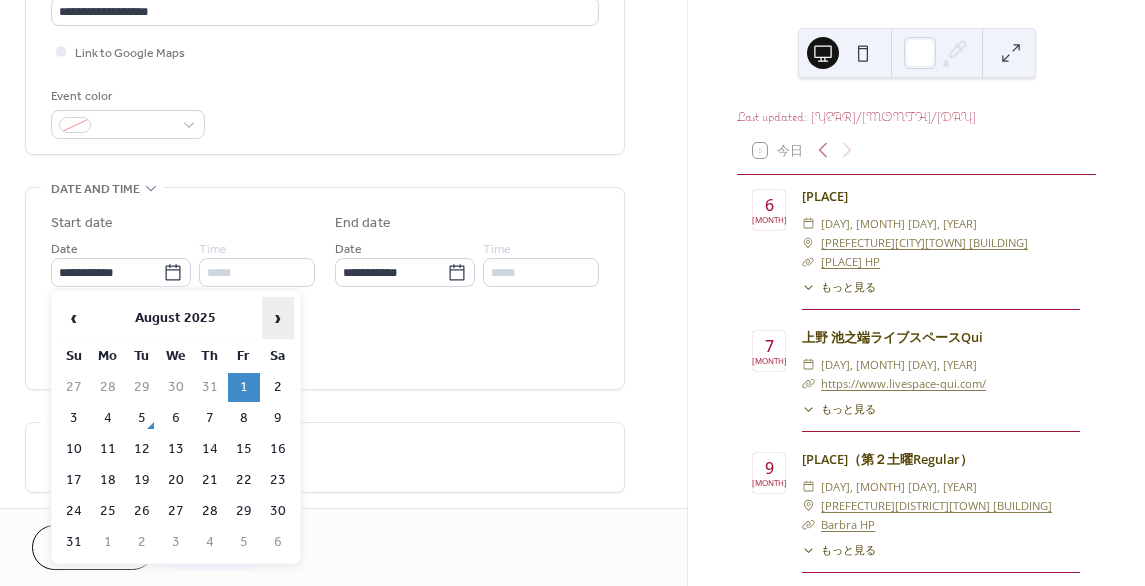 click on "›" at bounding box center [278, 318] 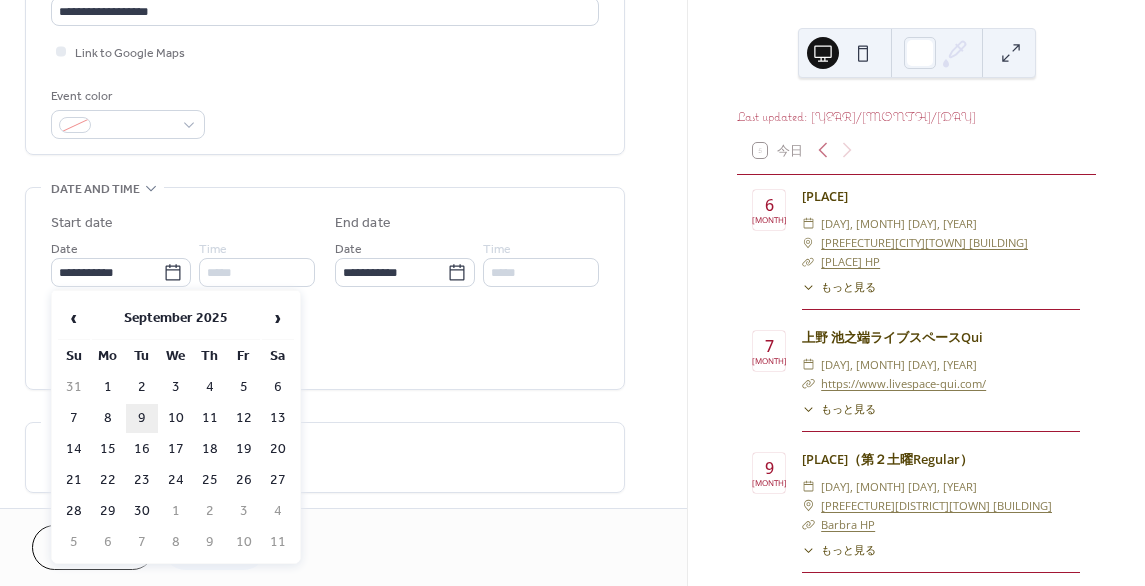 click on "9" at bounding box center [142, 418] 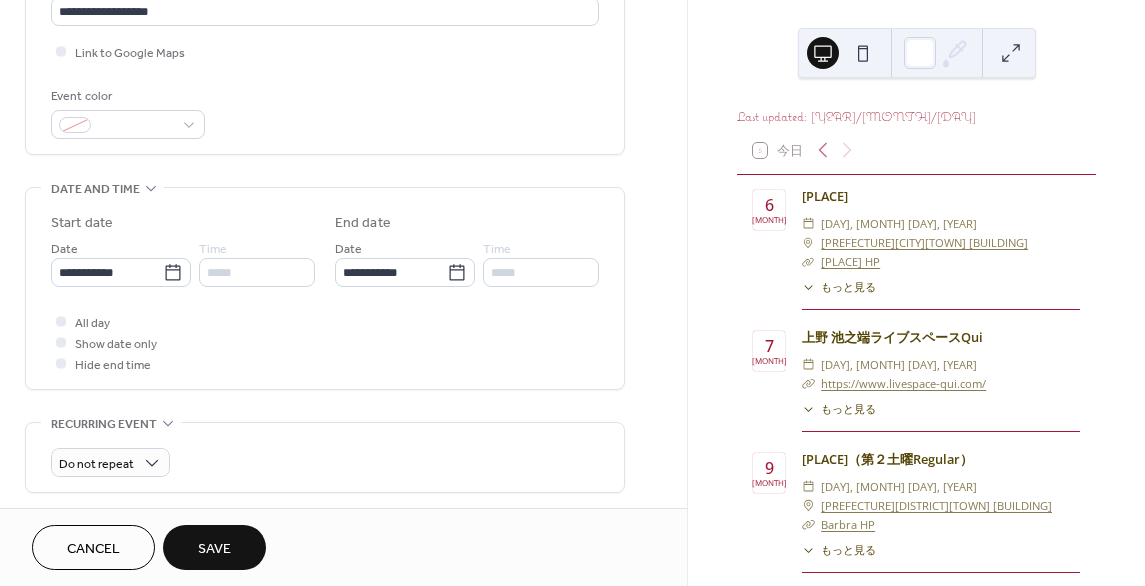 click on "Save" at bounding box center [214, 547] 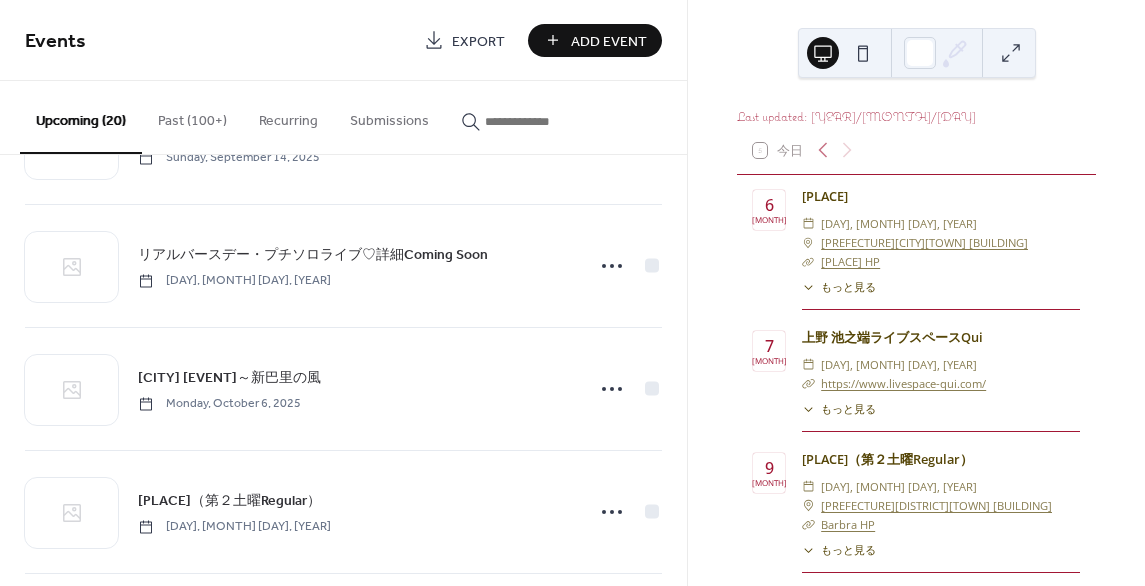 scroll, scrollTop: 1088, scrollLeft: 0, axis: vertical 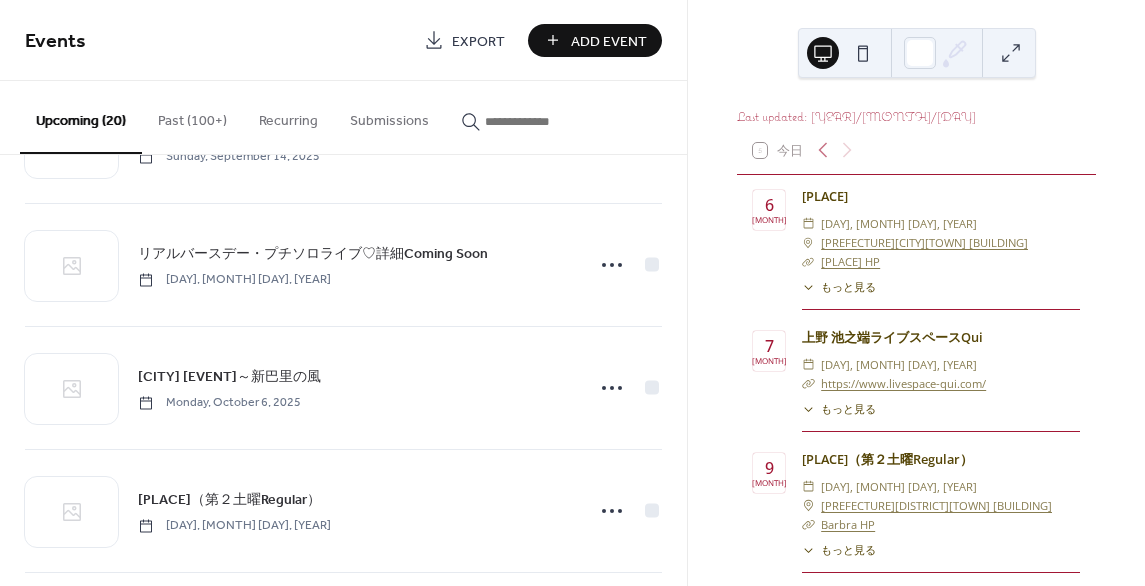 click on "Past (100+)" at bounding box center (192, 116) 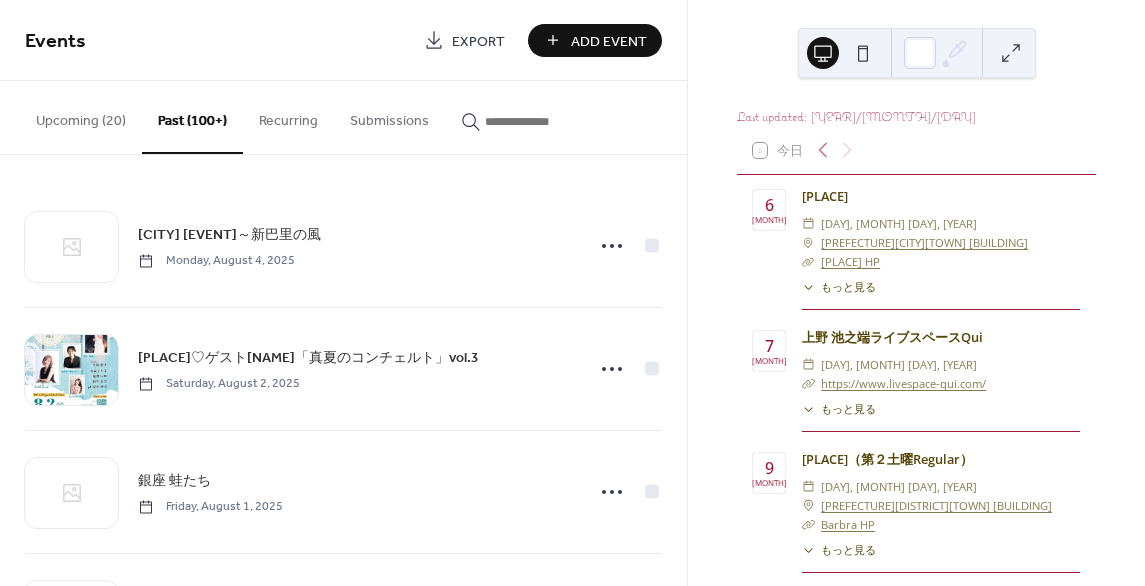 click at bounding box center (545, 121) 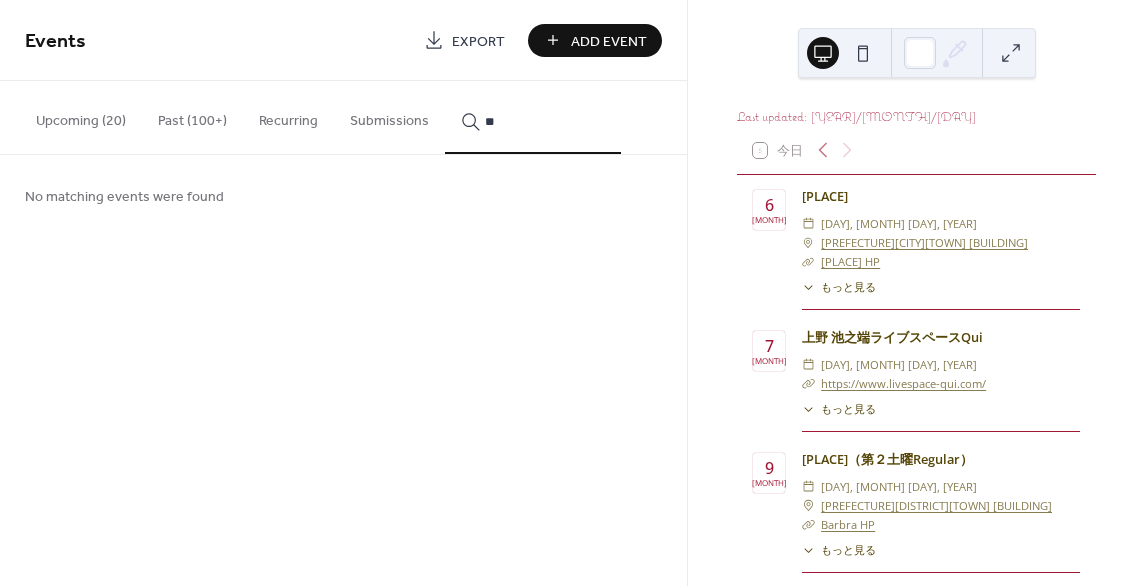 type on "*" 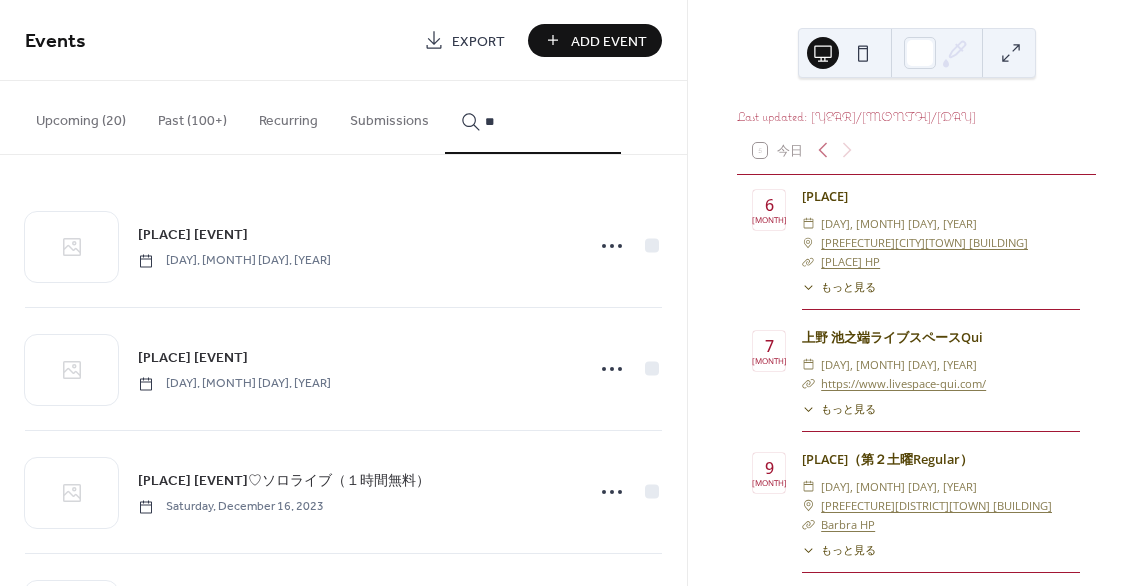 type on "**" 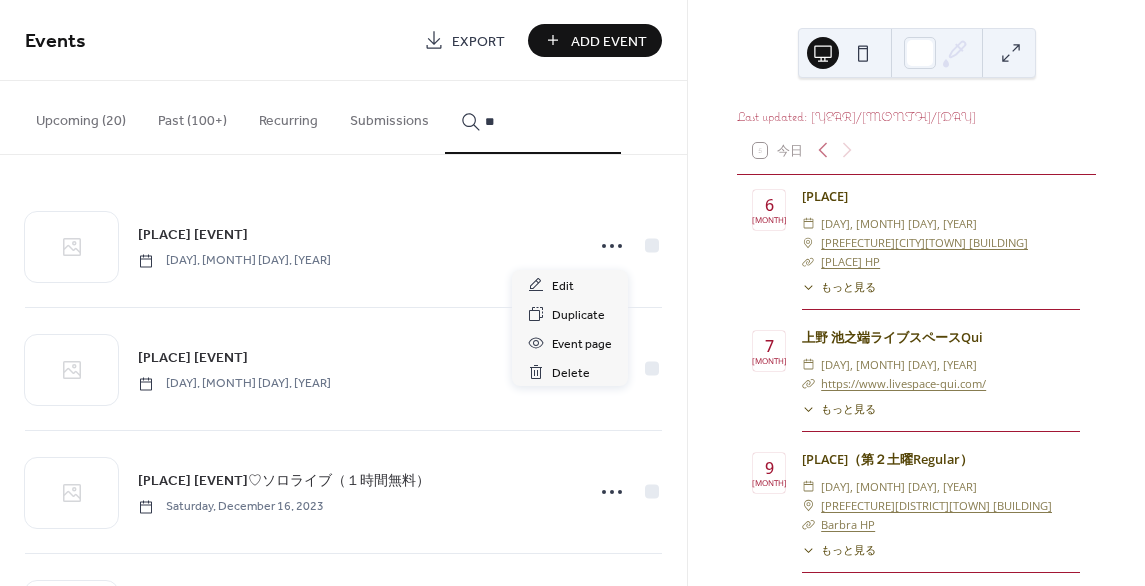 click 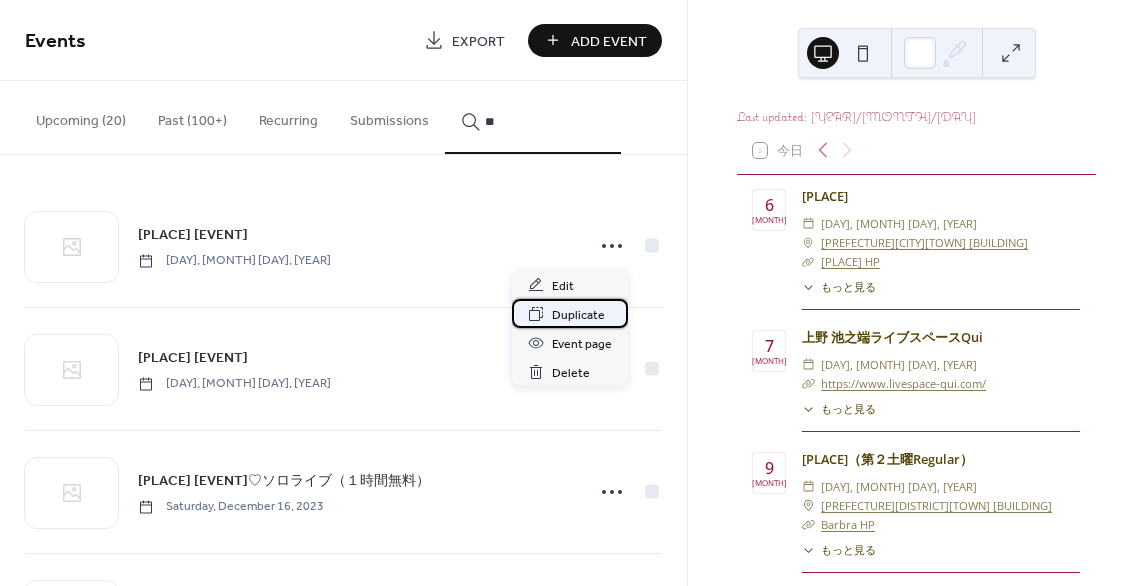 click on "Duplicate" at bounding box center (578, 315) 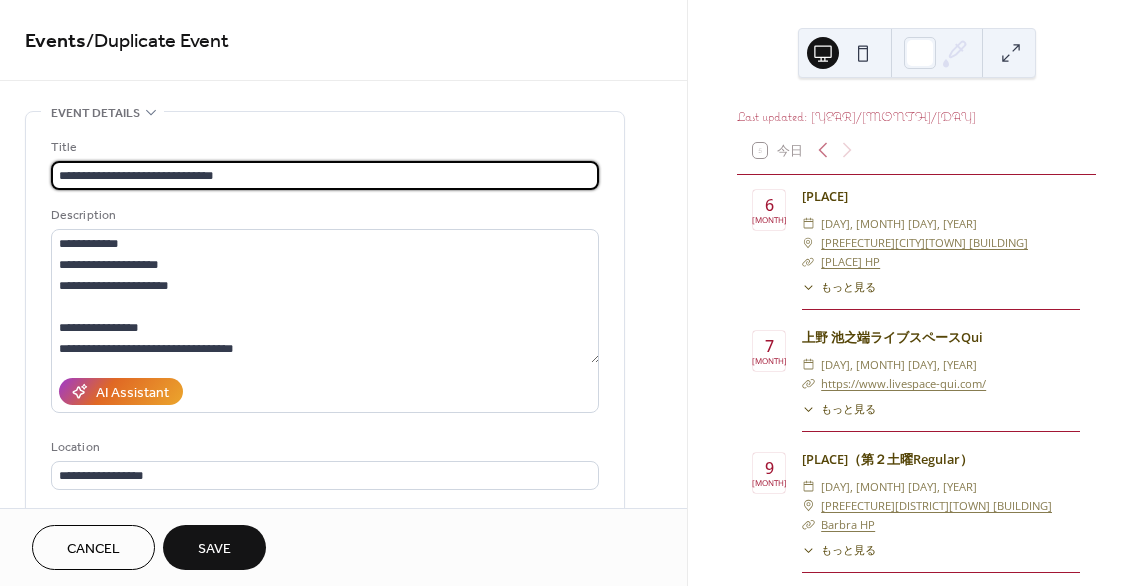 type on "**********" 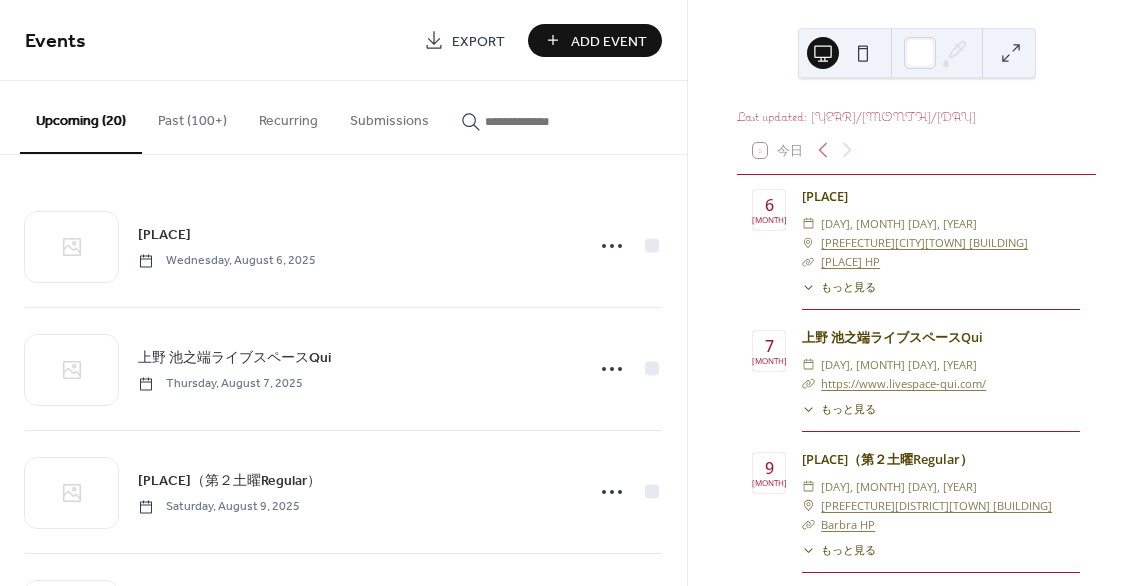 click 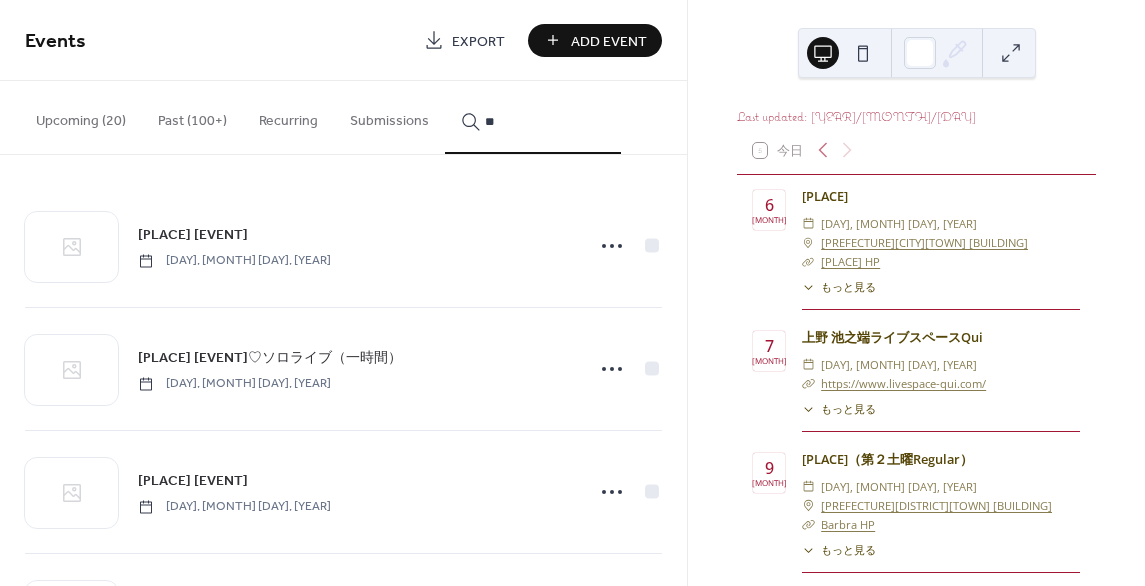 type on "**" 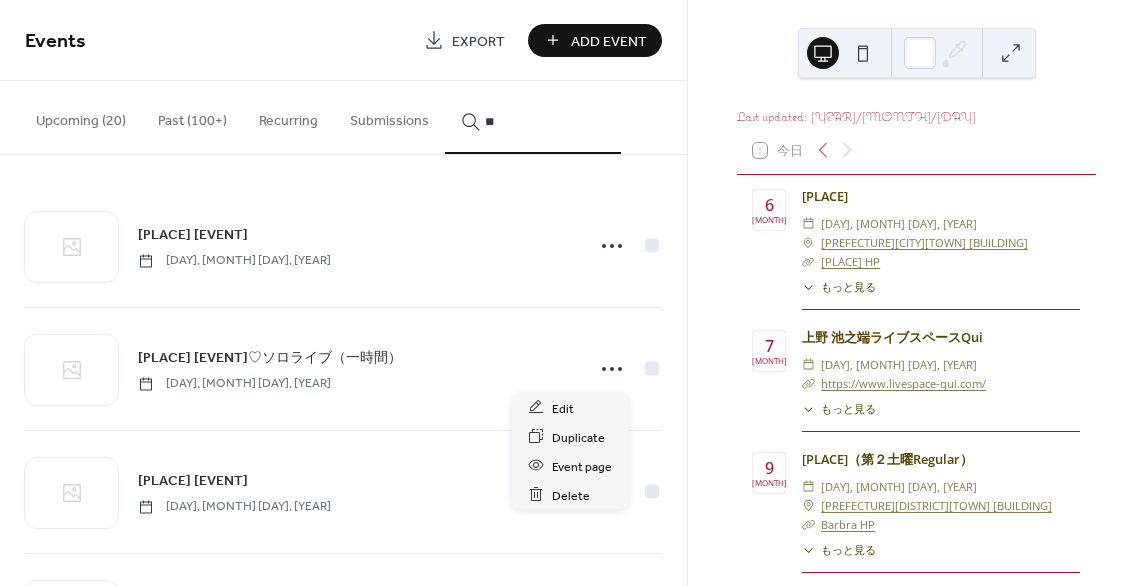 click 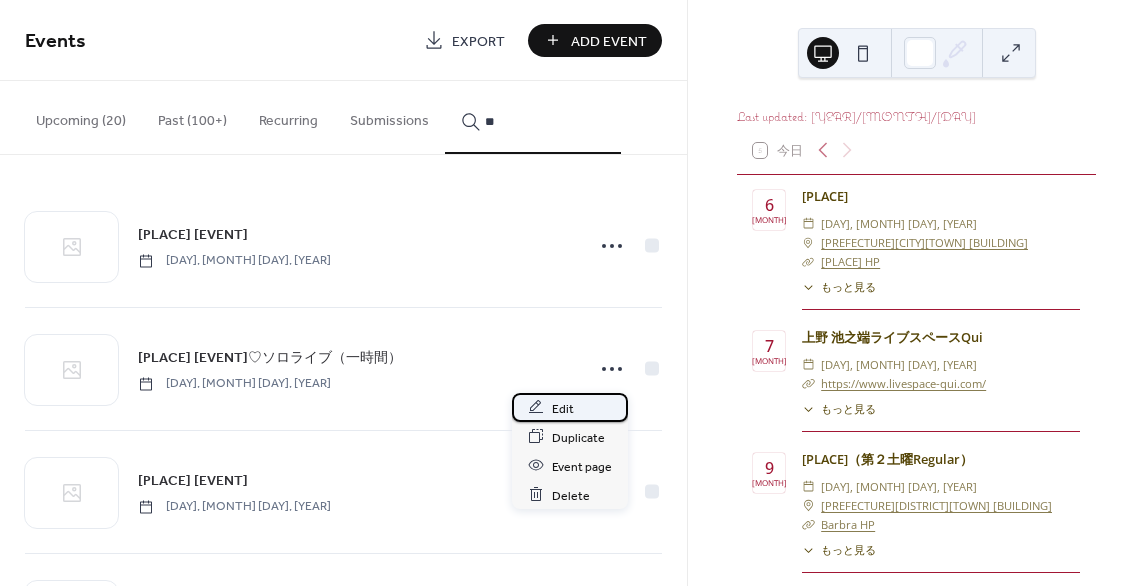 click on "Edit" at bounding box center (570, 407) 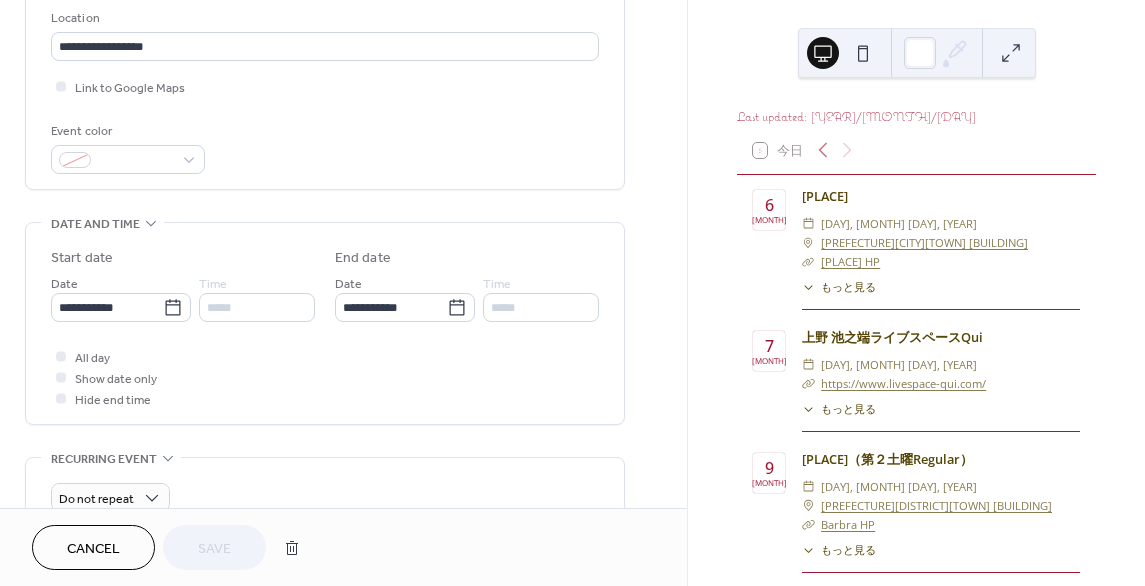 scroll, scrollTop: 433, scrollLeft: 0, axis: vertical 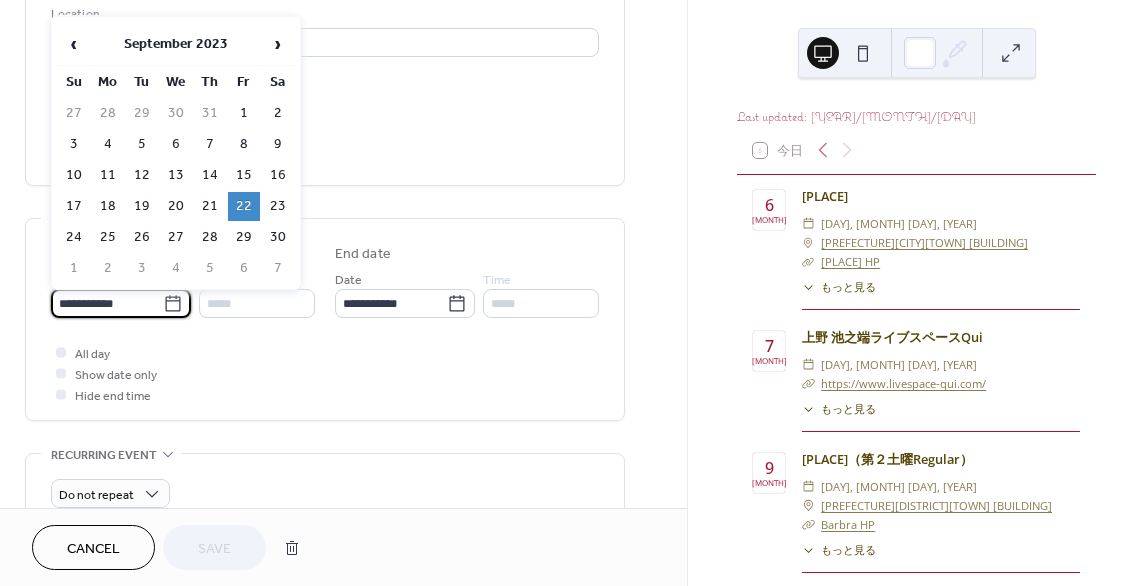 click on "**********" at bounding box center [107, 303] 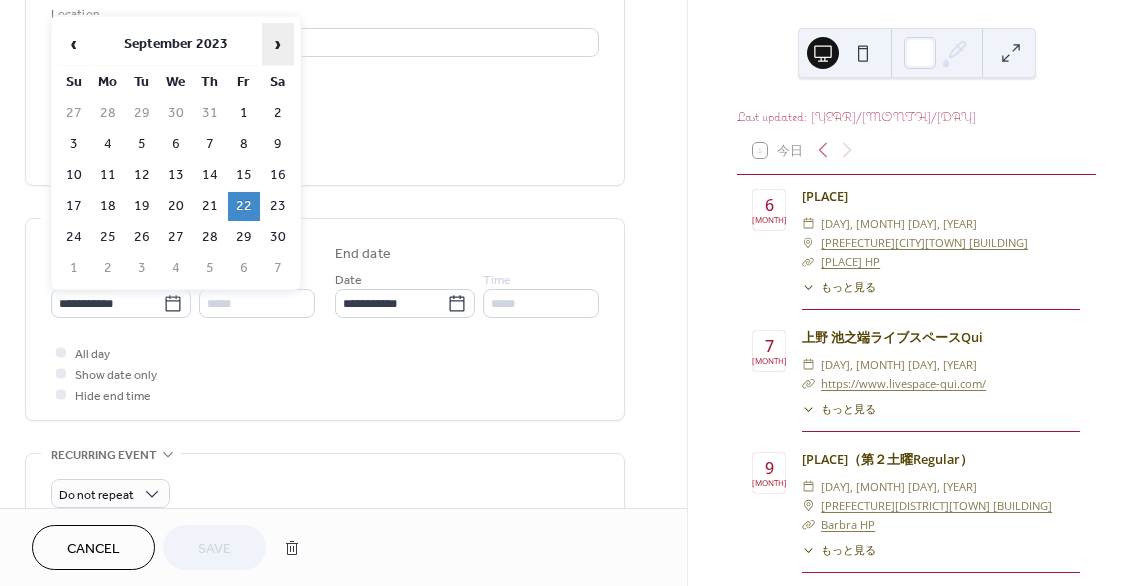 click on "›" at bounding box center (278, 44) 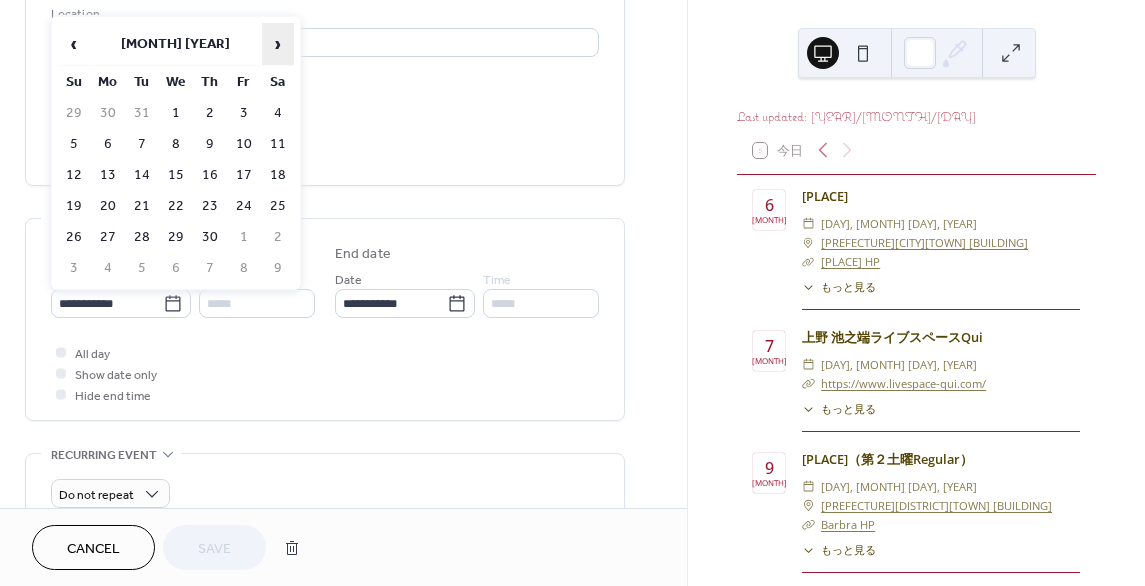click on "›" at bounding box center (278, 44) 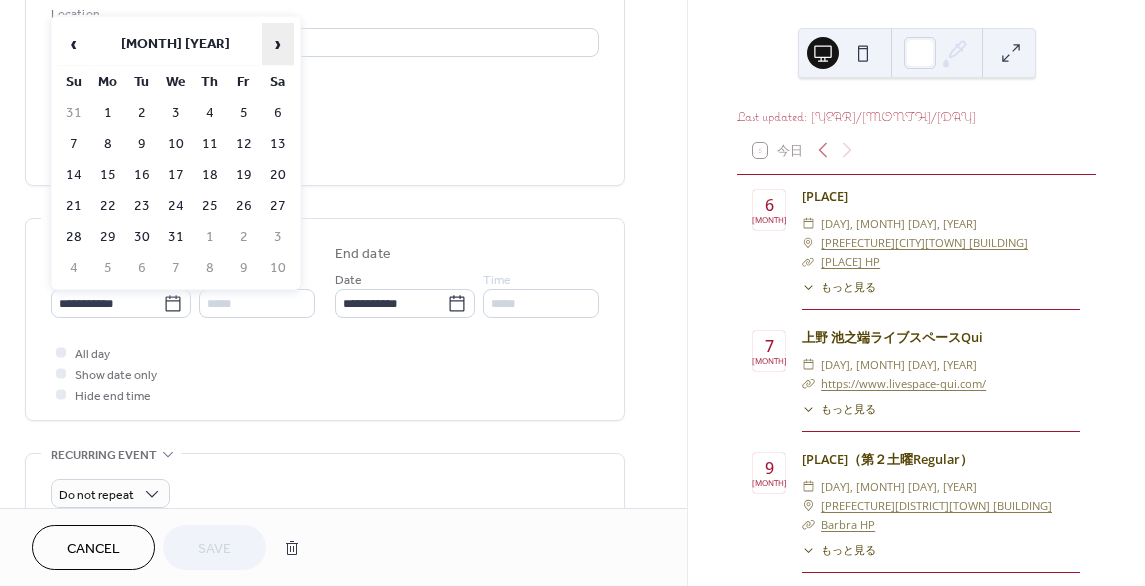 click on "›" at bounding box center [278, 44] 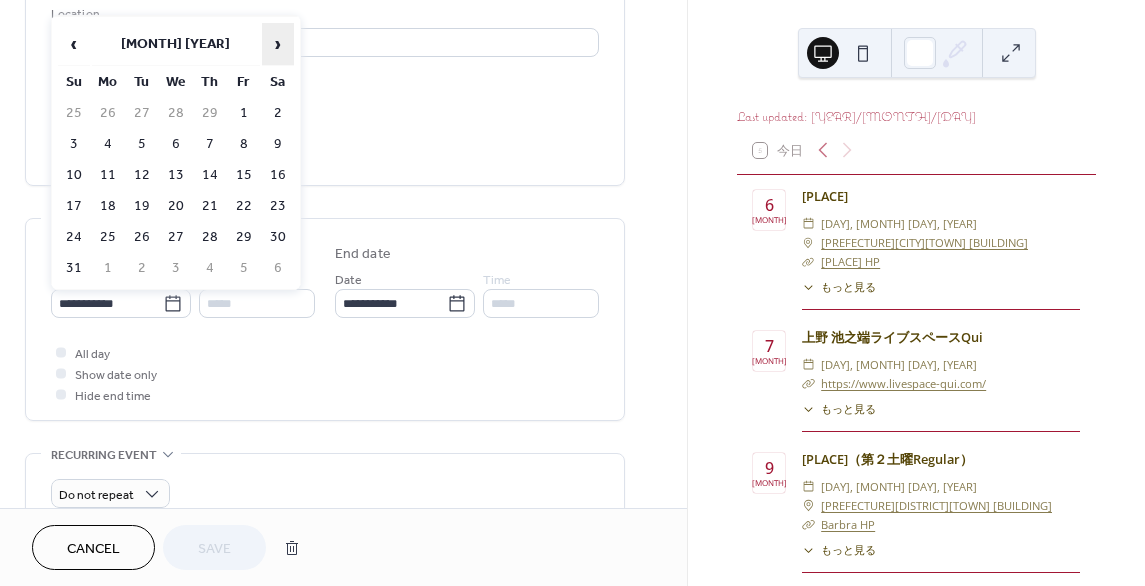 click on "›" at bounding box center [278, 44] 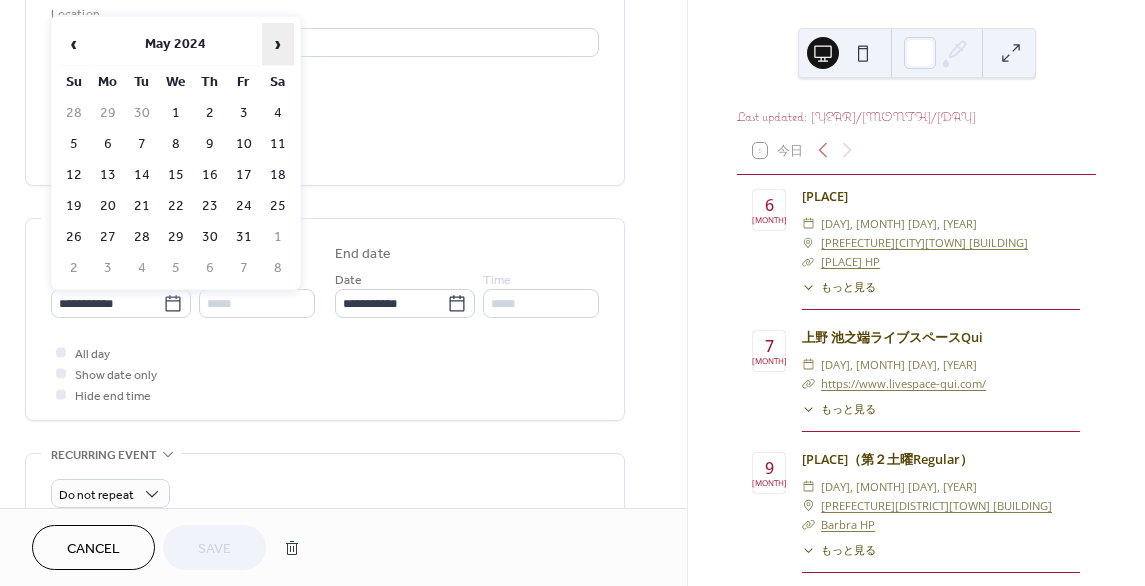 click on "›" at bounding box center (278, 44) 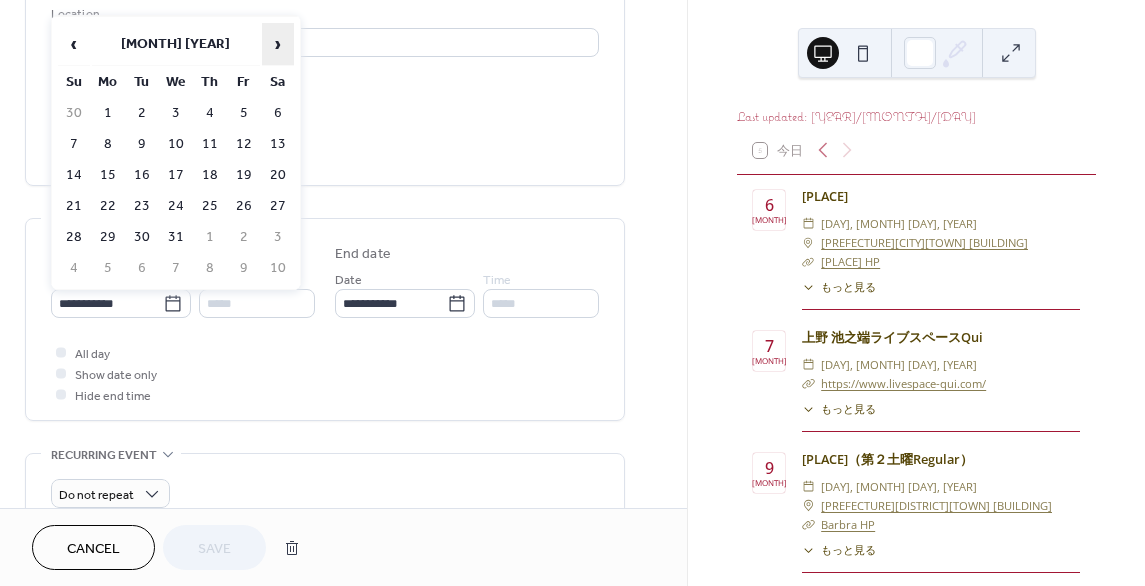 click on "›" at bounding box center (278, 44) 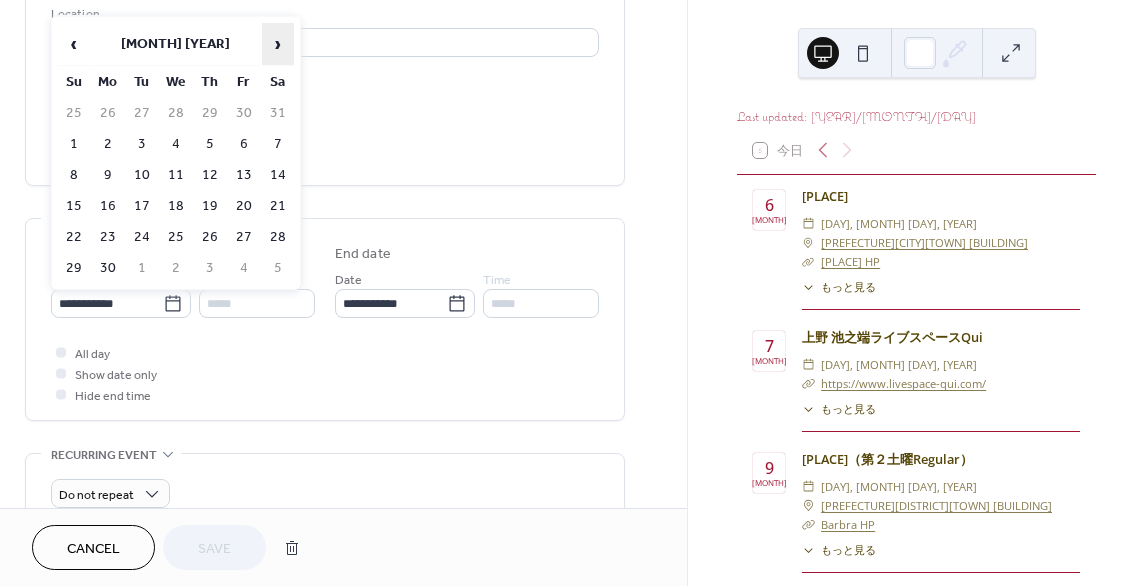 click on "›" at bounding box center [278, 44] 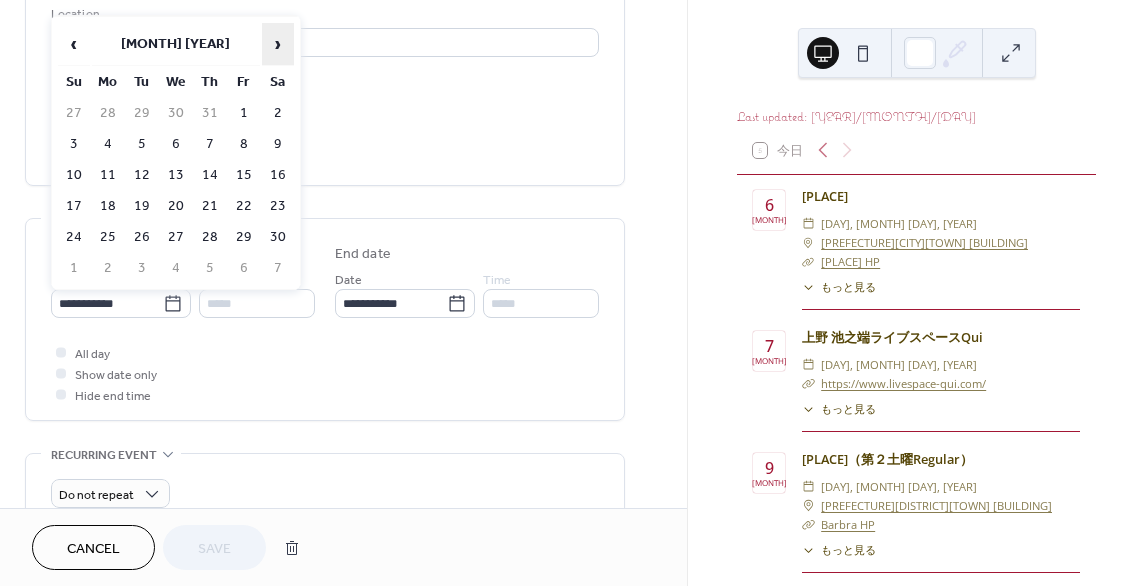 click on "›" at bounding box center (278, 44) 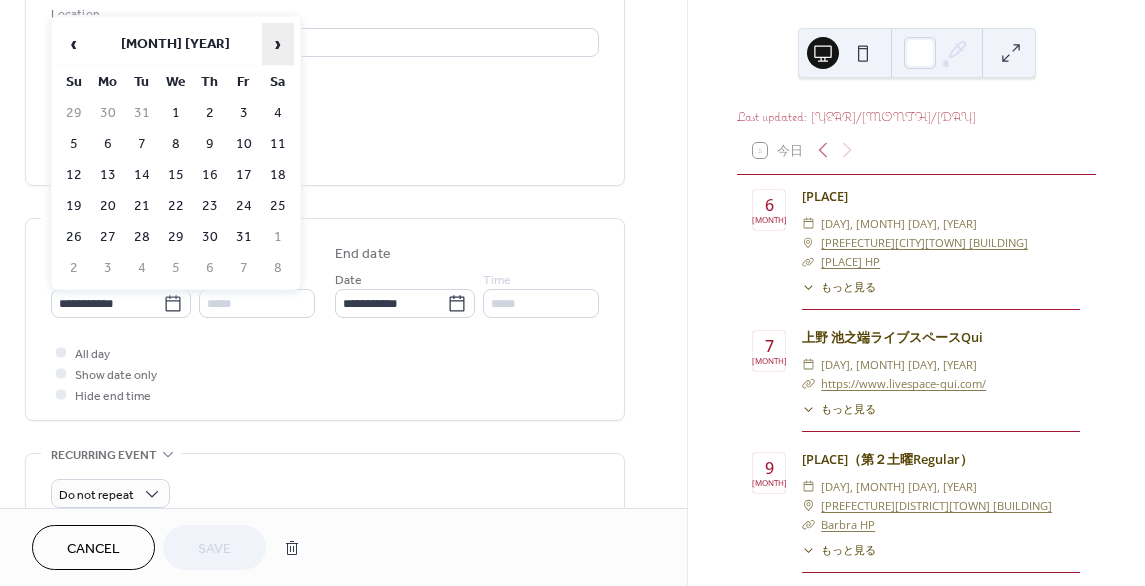 click on "›" at bounding box center (278, 44) 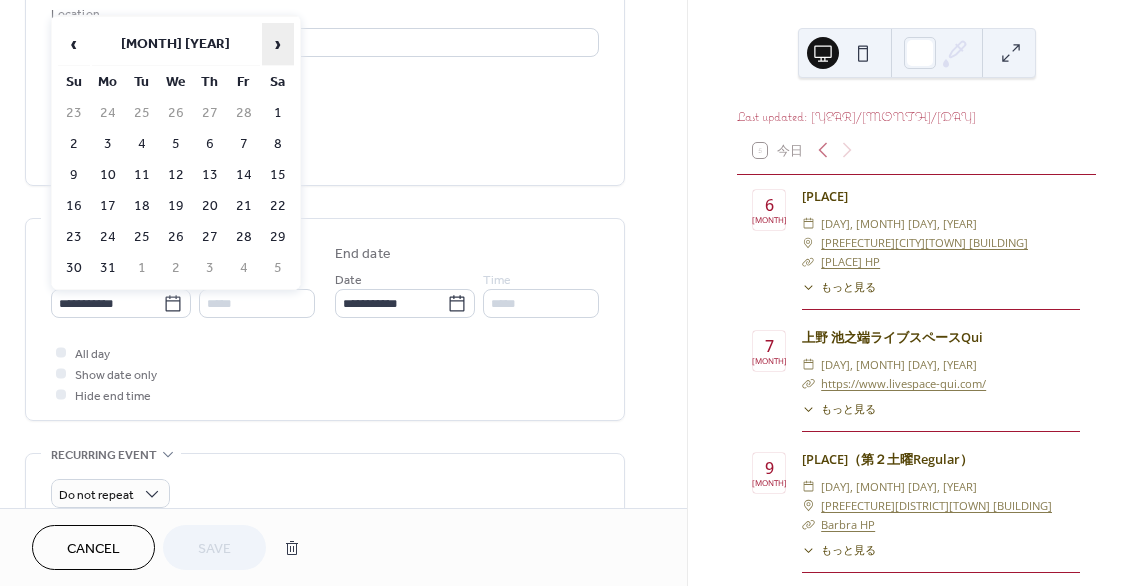 click on "›" at bounding box center [278, 44] 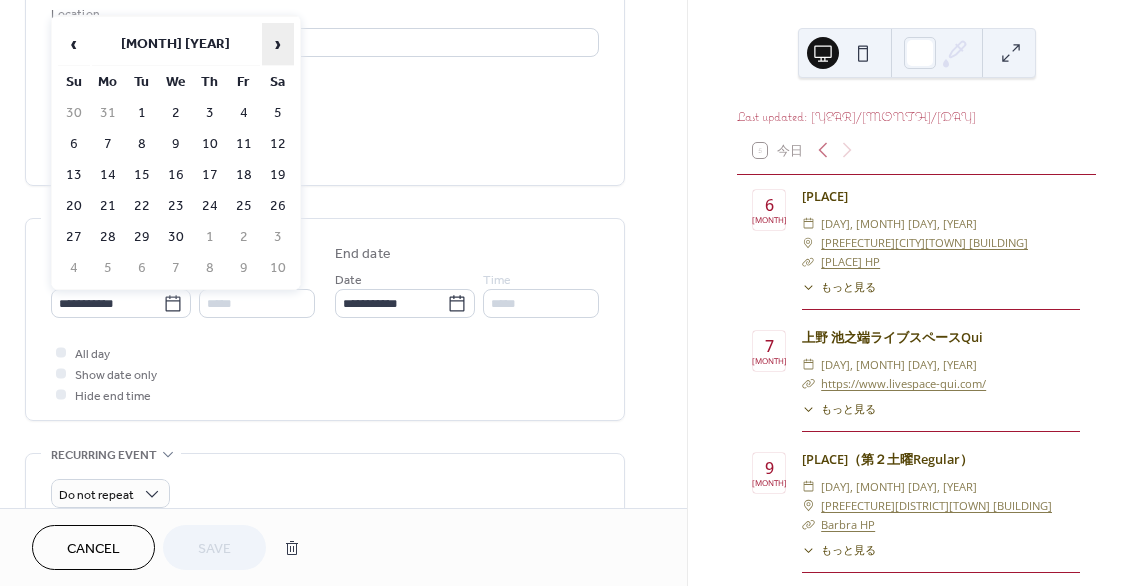 click on "›" at bounding box center (278, 44) 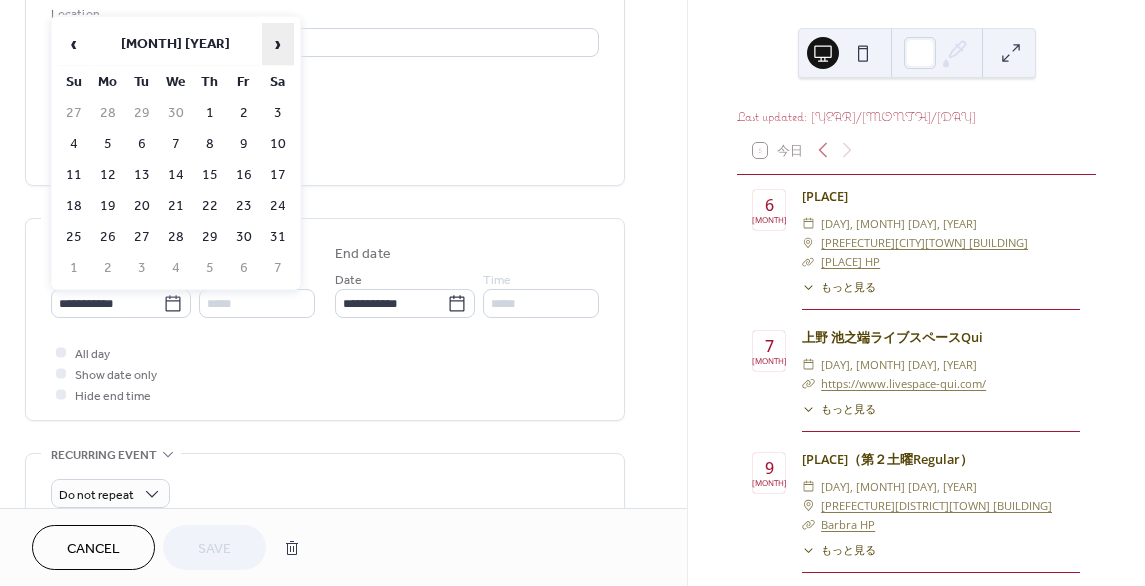 click on "›" at bounding box center (278, 44) 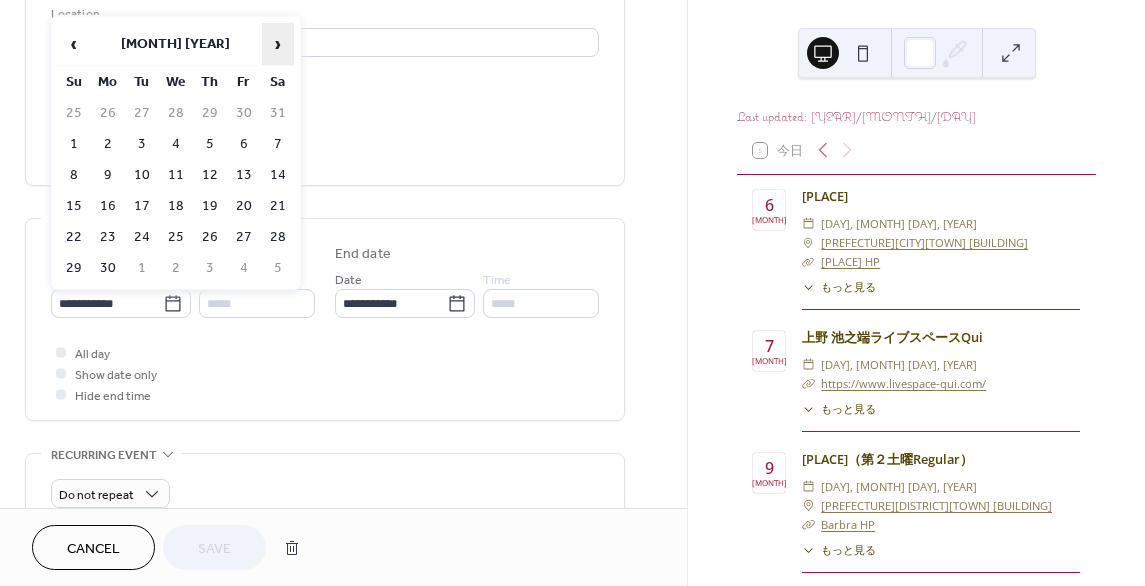 click on "›" at bounding box center (278, 44) 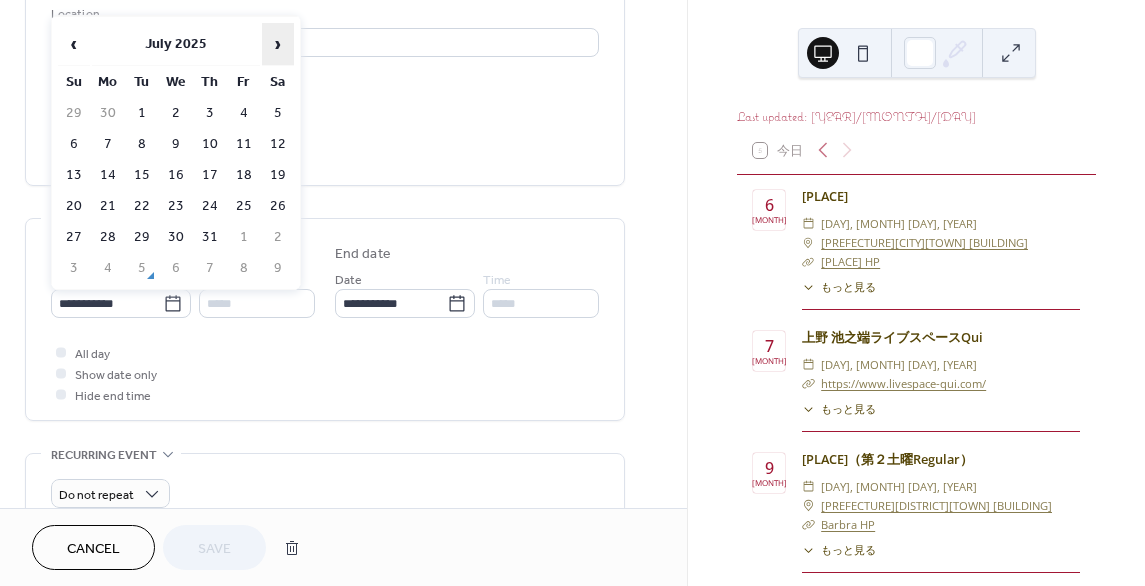 click on "›" at bounding box center (278, 44) 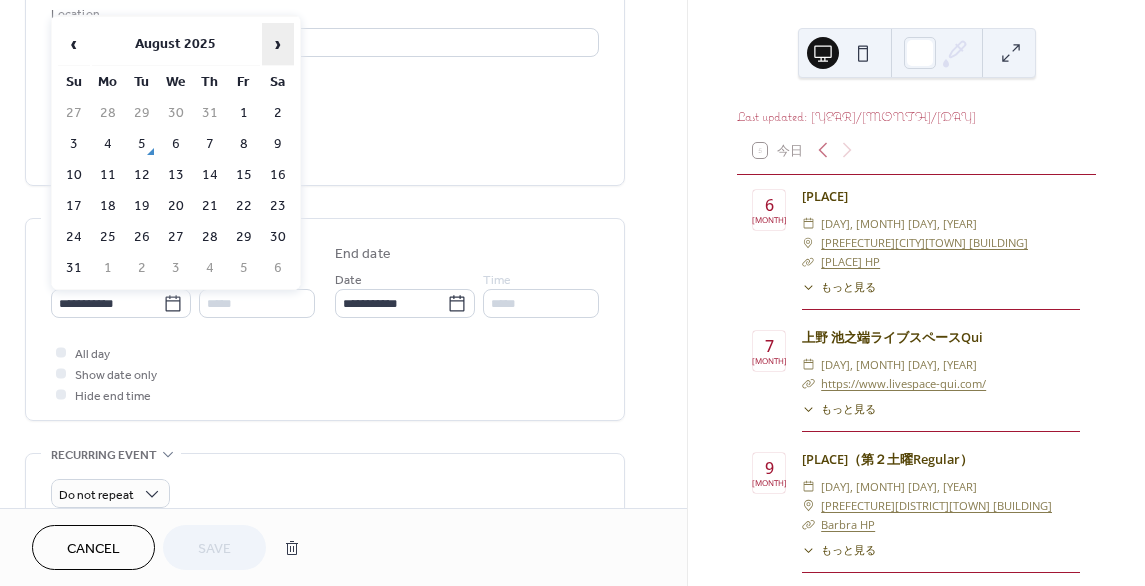 click on "›" at bounding box center [278, 44] 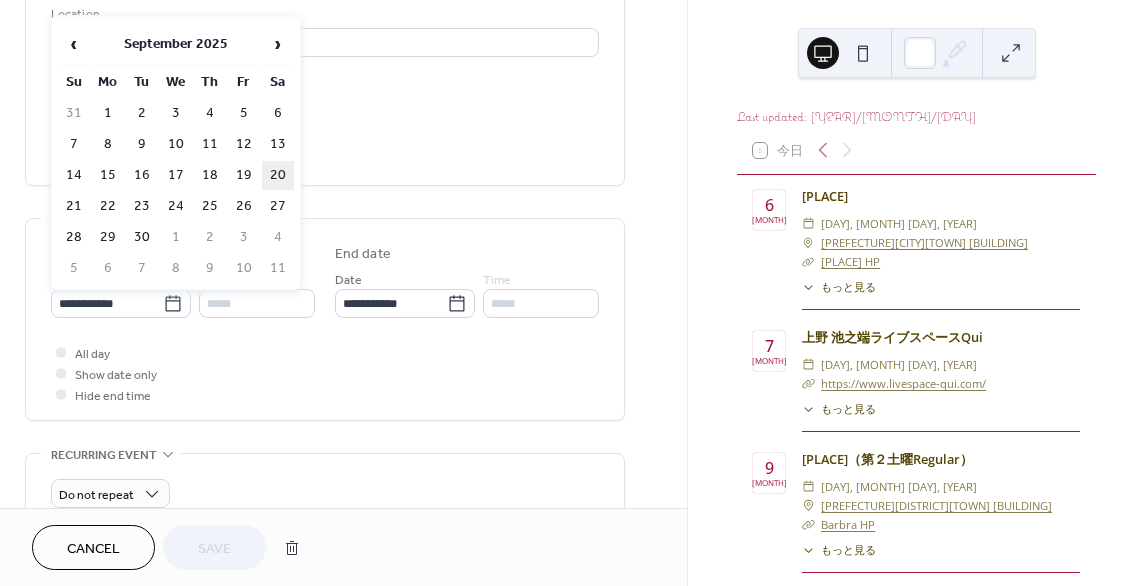 click on "20" at bounding box center [278, 175] 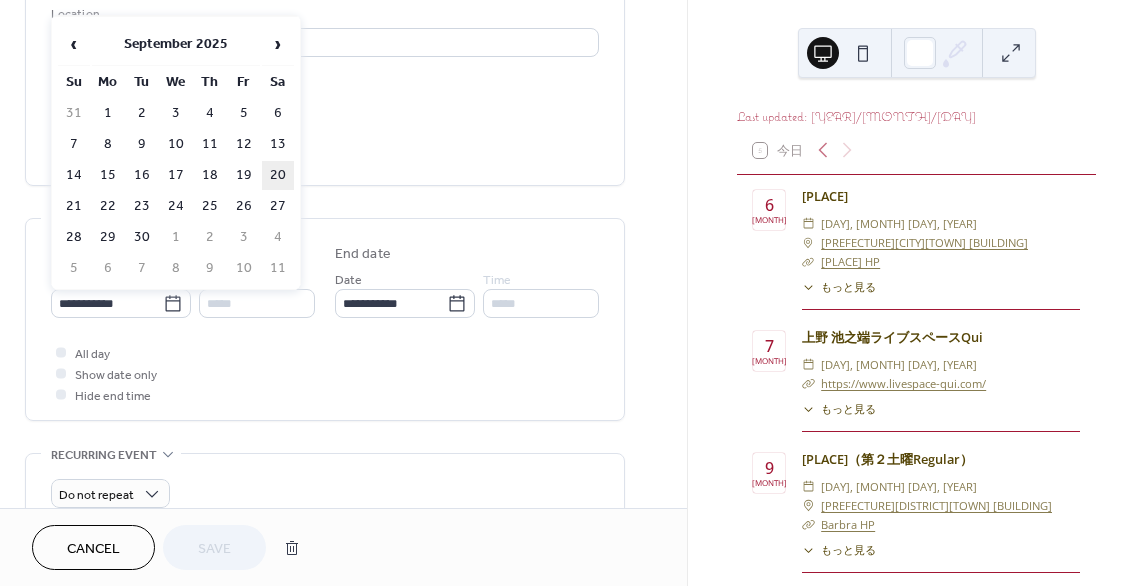 type on "**********" 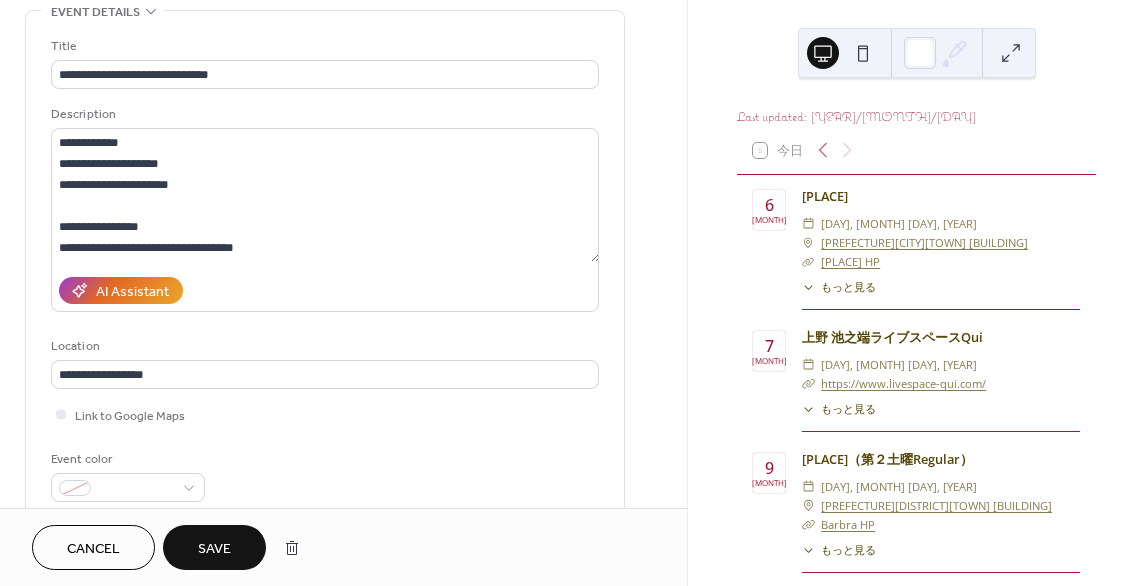 scroll, scrollTop: 0, scrollLeft: 0, axis: both 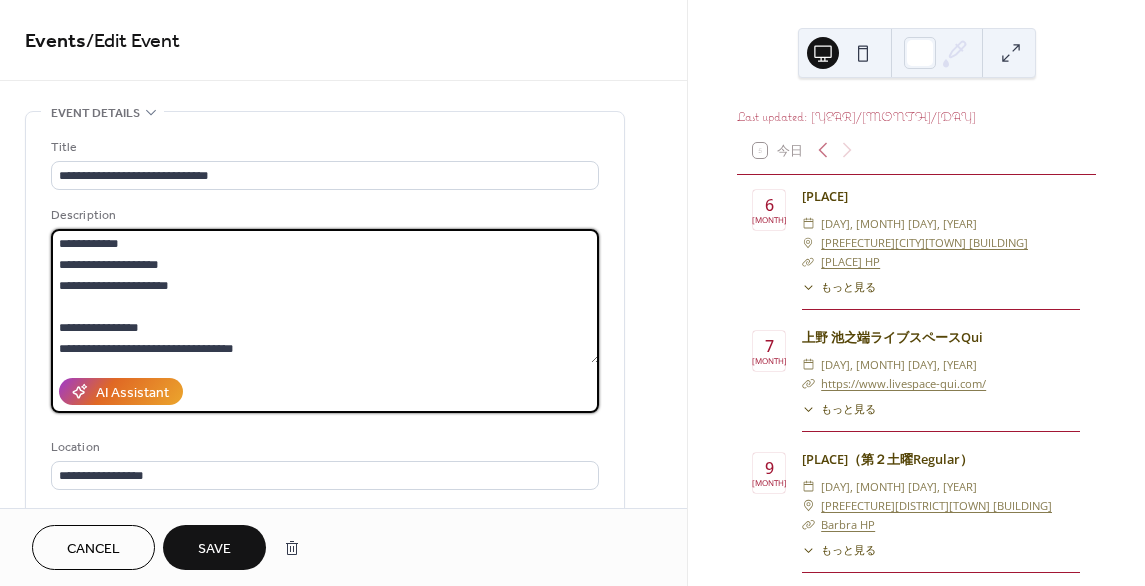 click on "**********" at bounding box center [325, 296] 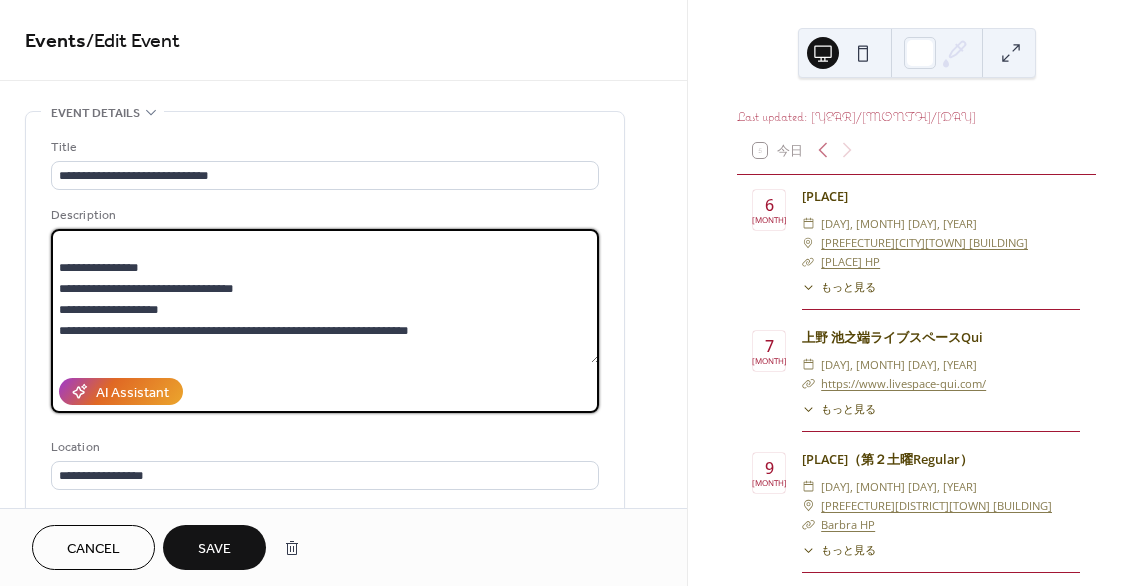 scroll, scrollTop: 81, scrollLeft: 0, axis: vertical 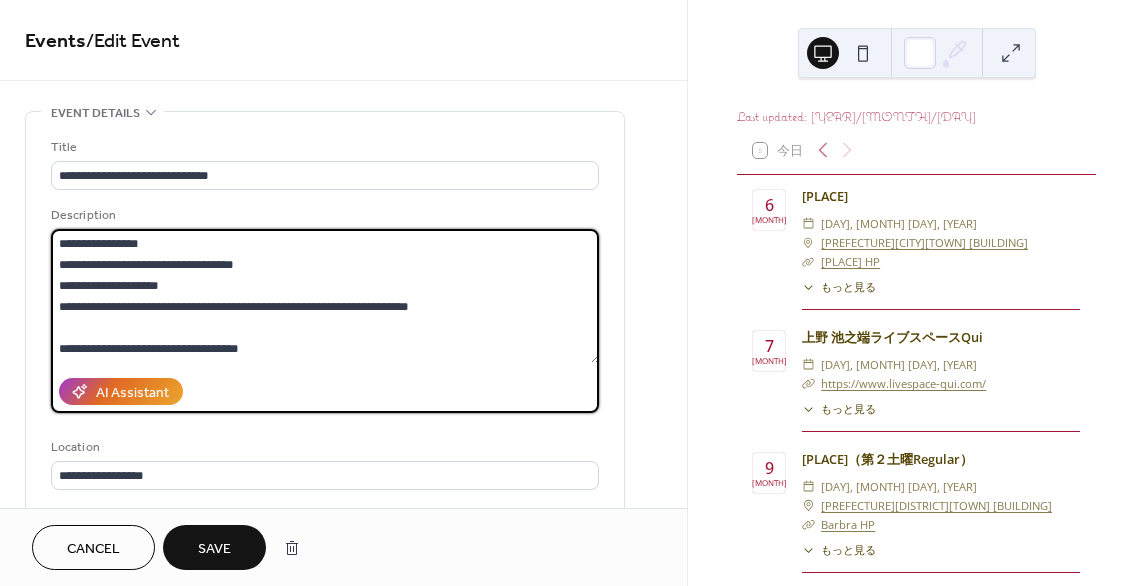 type on "**********" 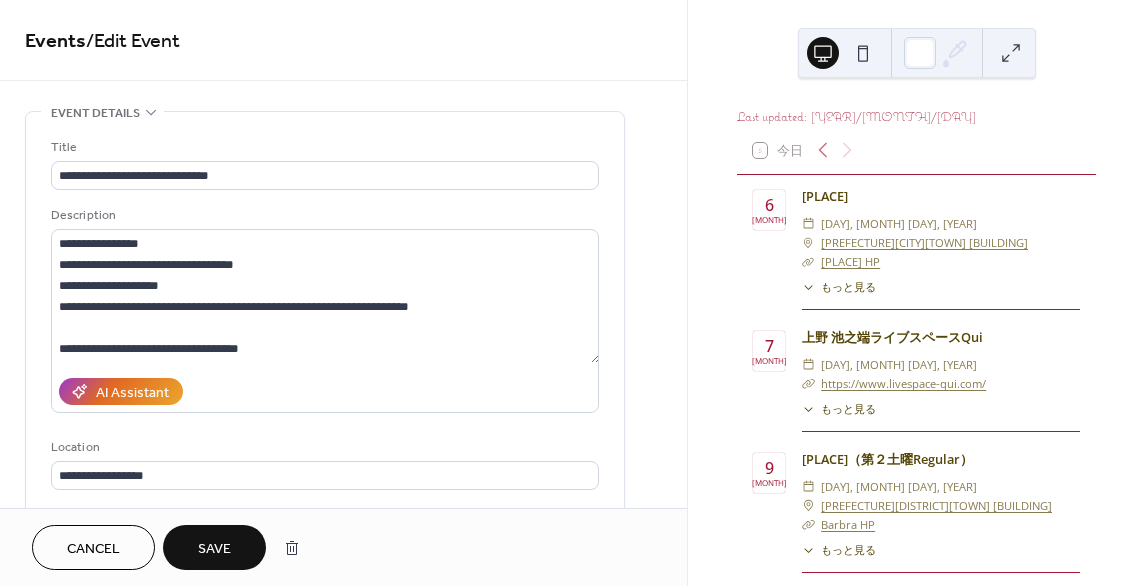 click on "Title" at bounding box center (323, 147) 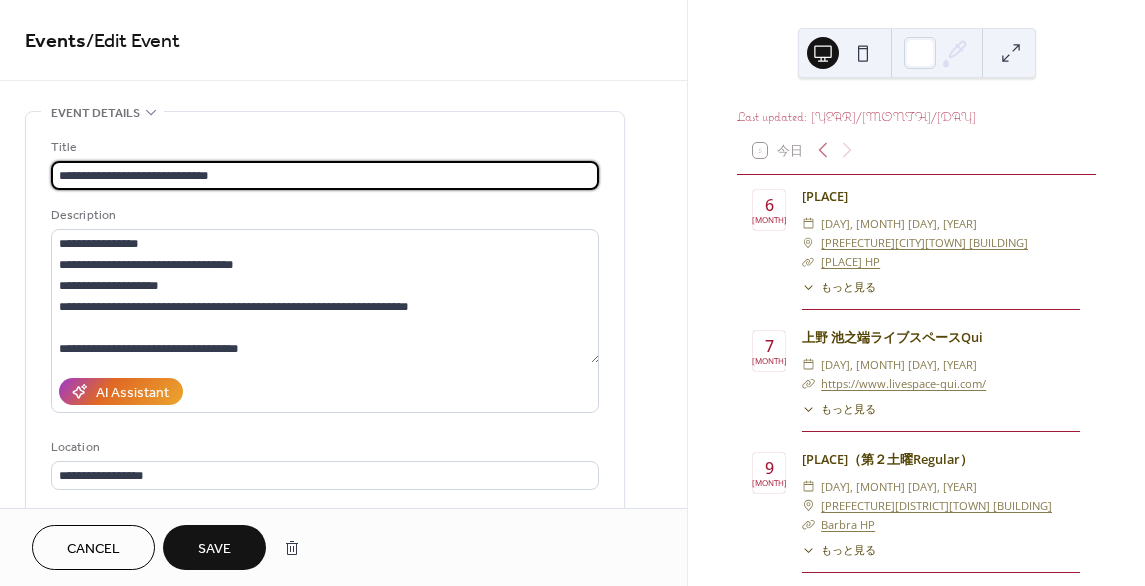 click on "**********" at bounding box center (325, 175) 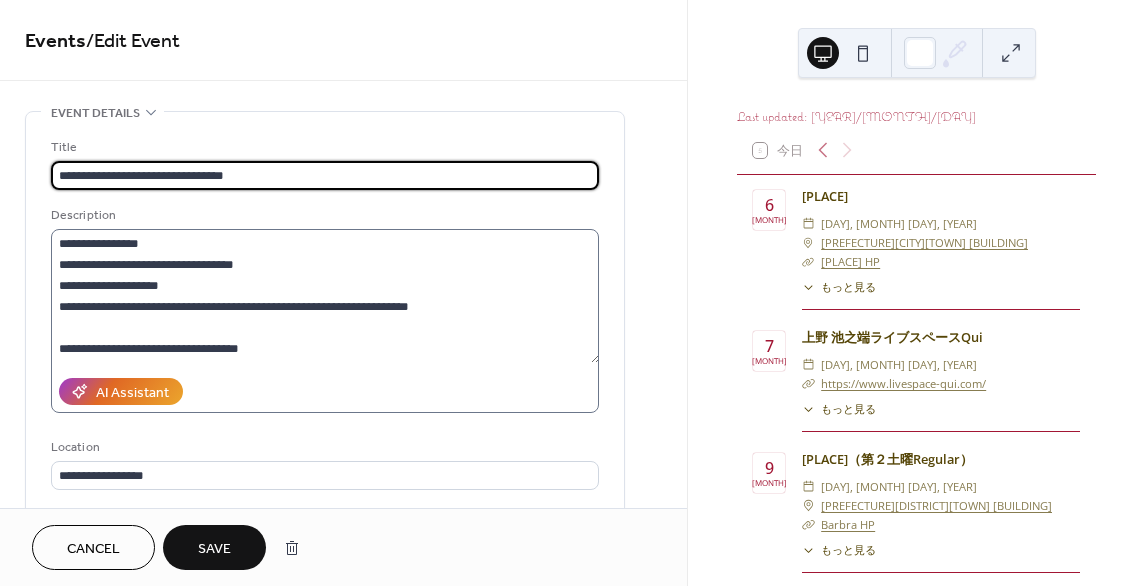 type on "**********" 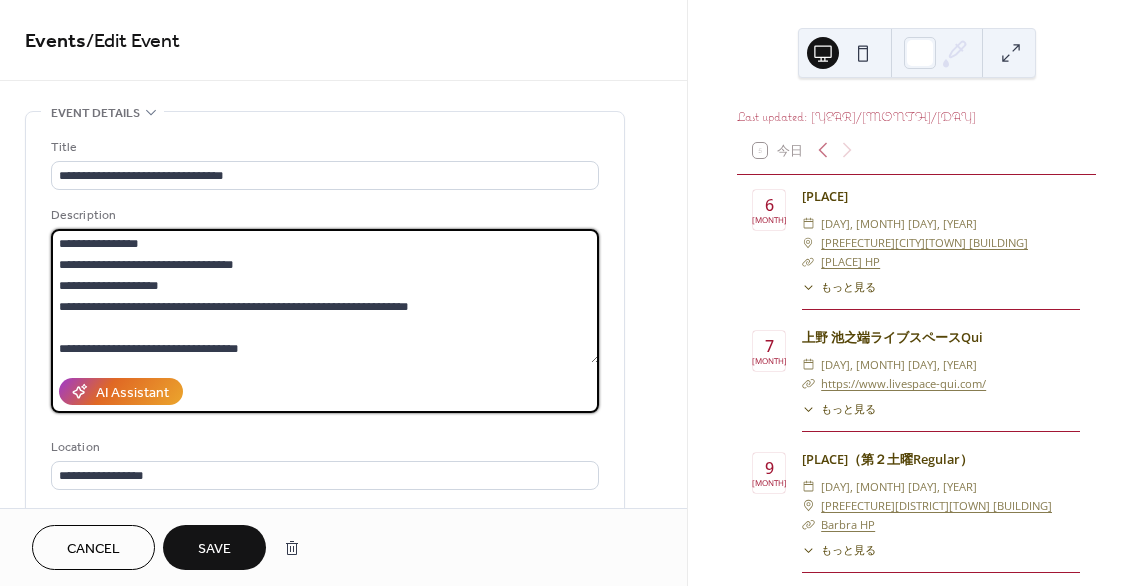 click on "**********" at bounding box center [325, 296] 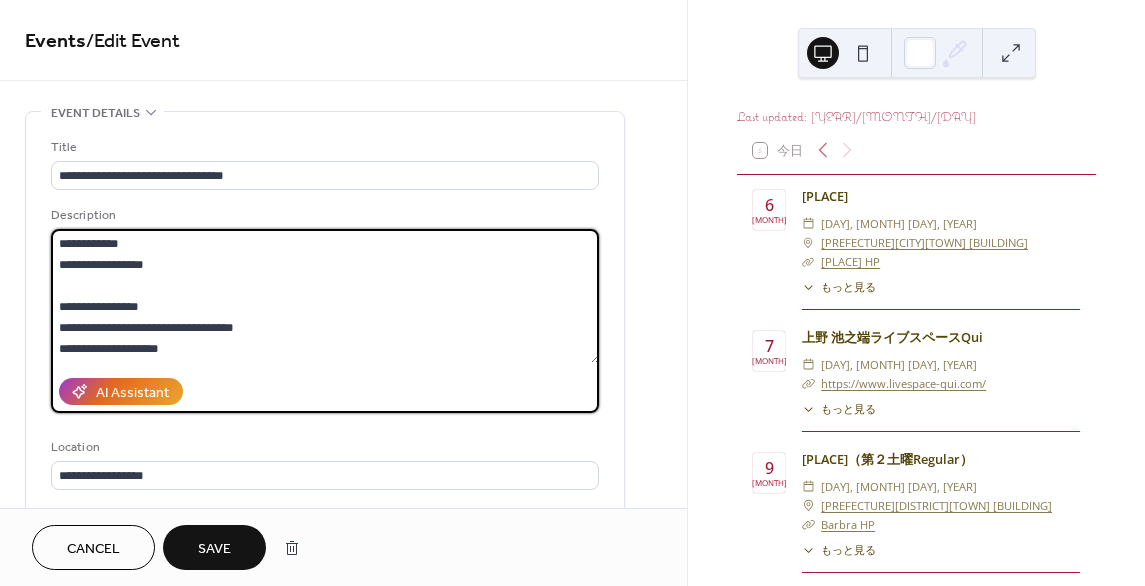scroll, scrollTop: 84, scrollLeft: 0, axis: vertical 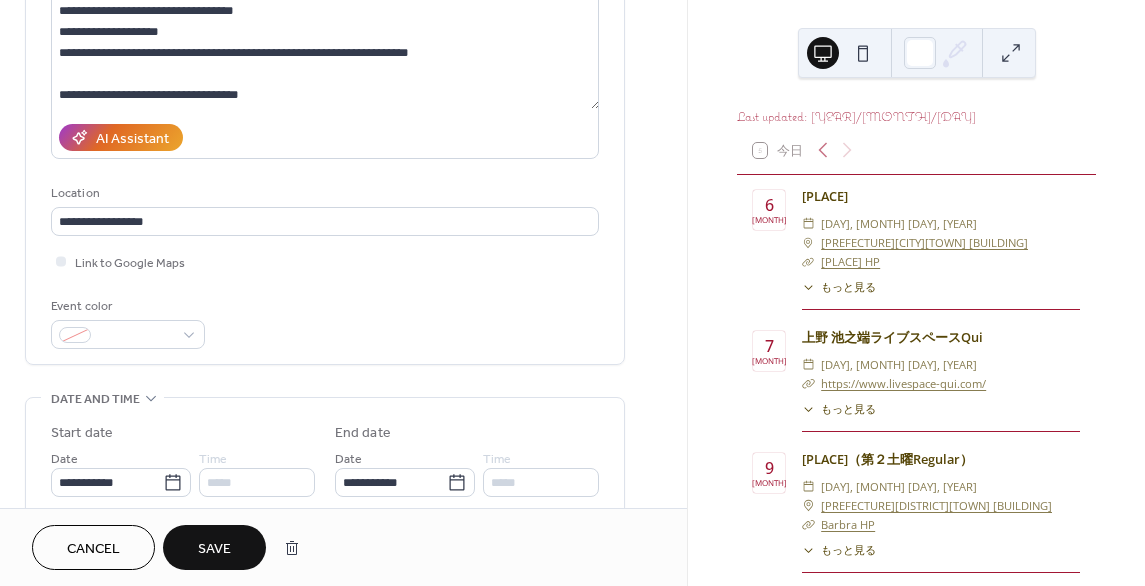 click on "Save" at bounding box center (214, 547) 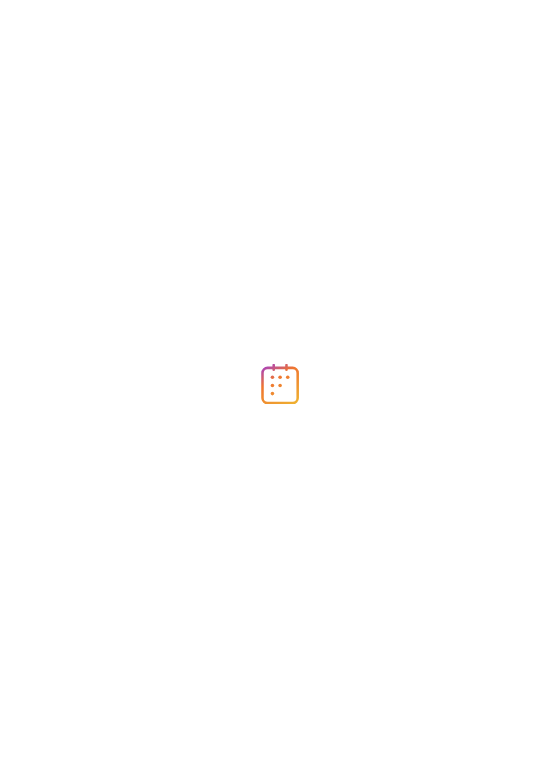 scroll, scrollTop: 0, scrollLeft: 0, axis: both 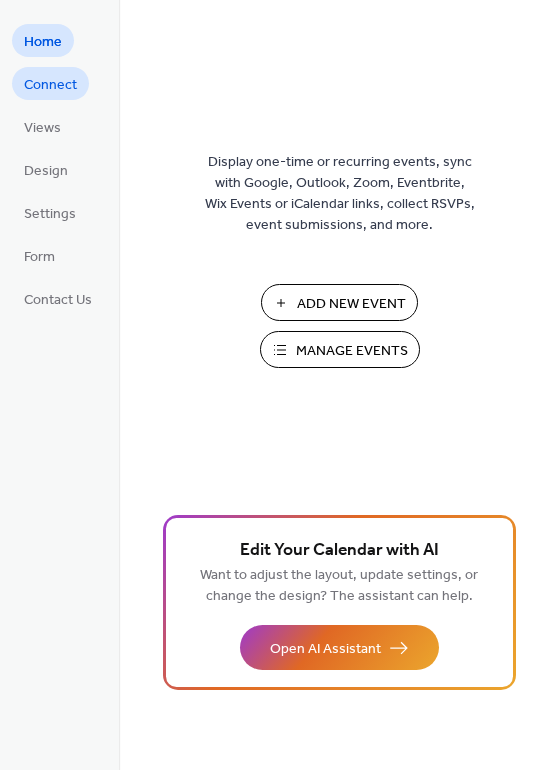 click on "Connect" at bounding box center [50, 85] 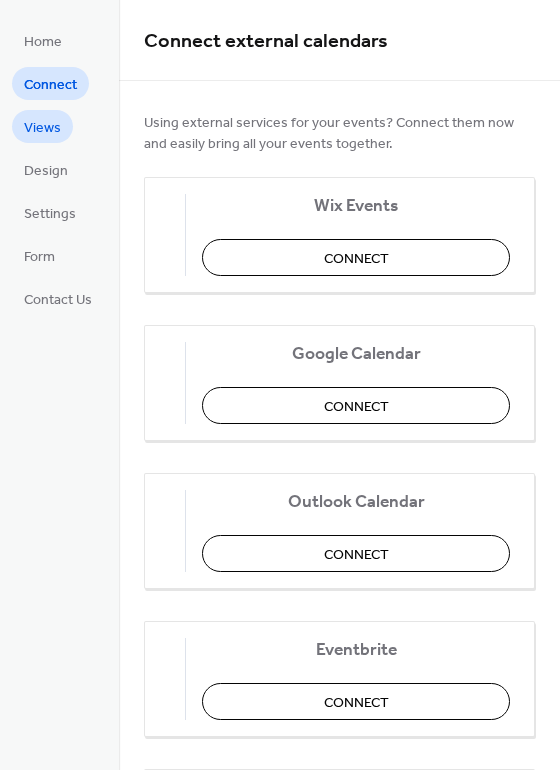 click on "Views" at bounding box center [42, 128] 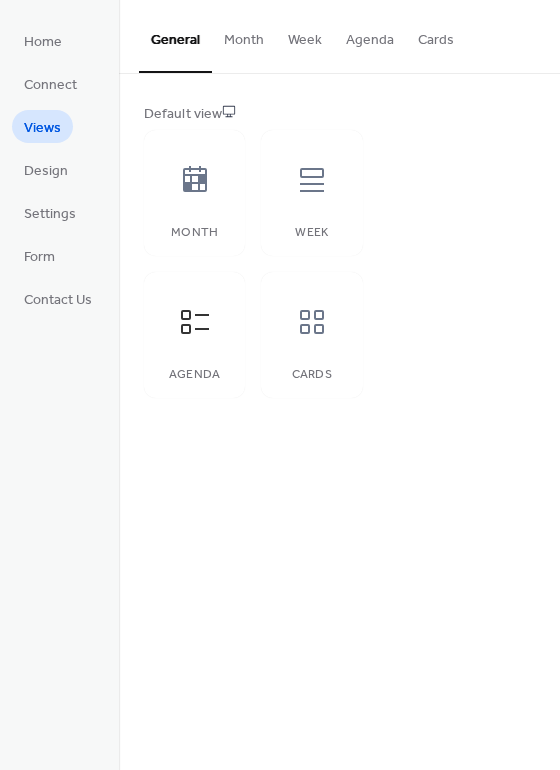 click on "Cards" at bounding box center (436, 35) 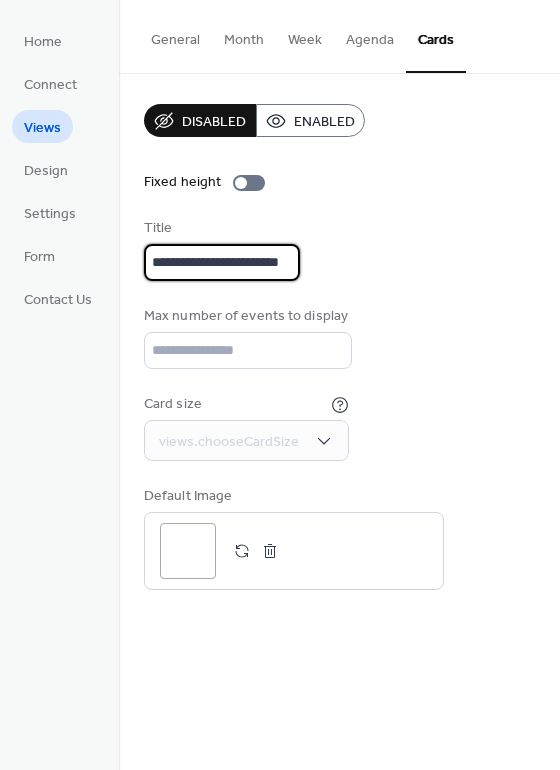 click on "**********" at bounding box center (222, 262) 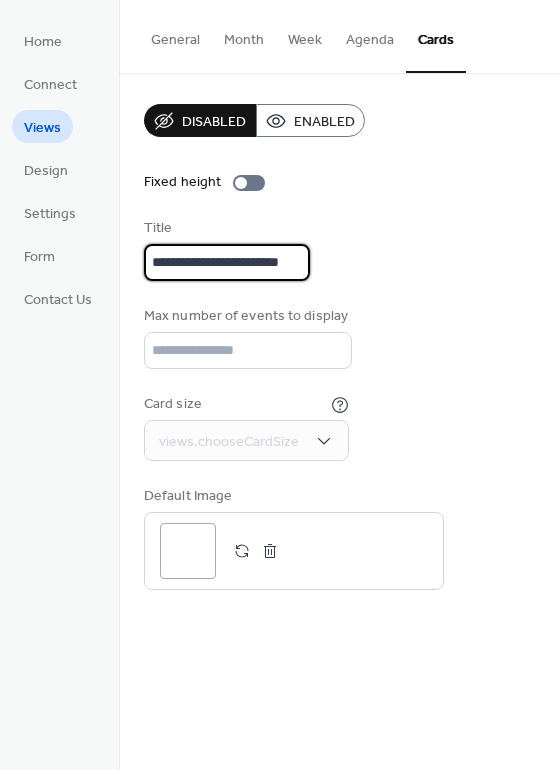 scroll, scrollTop: 0, scrollLeft: 10, axis: horizontal 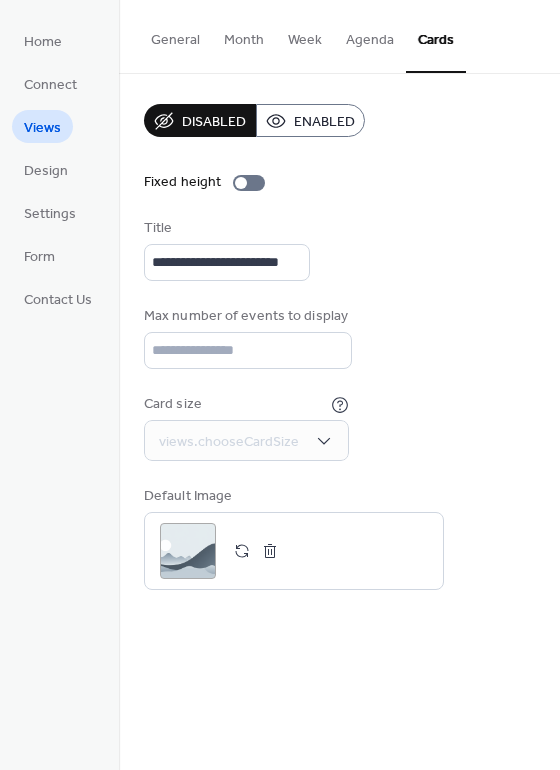 click on "General" at bounding box center (175, 35) 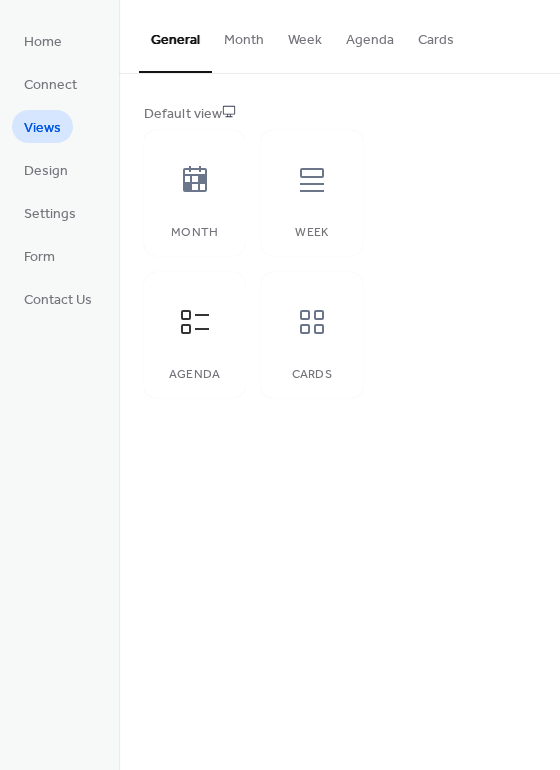 click on "Month" at bounding box center [244, 35] 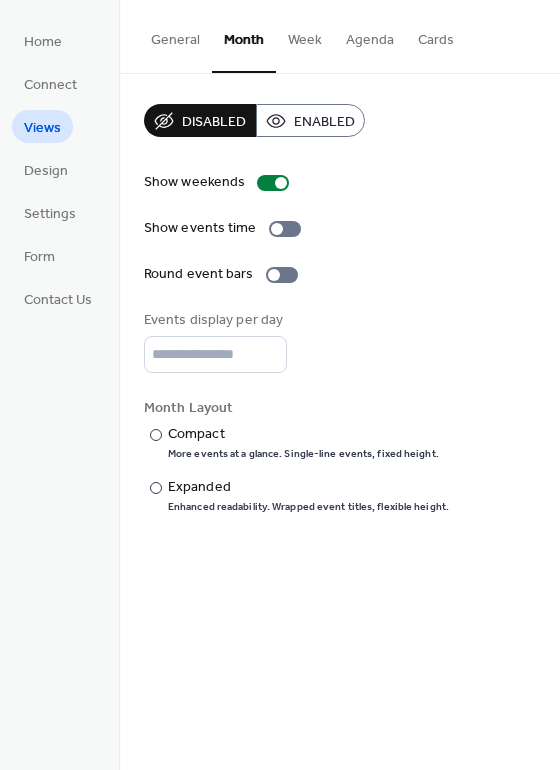 click on "General" at bounding box center [175, 35] 